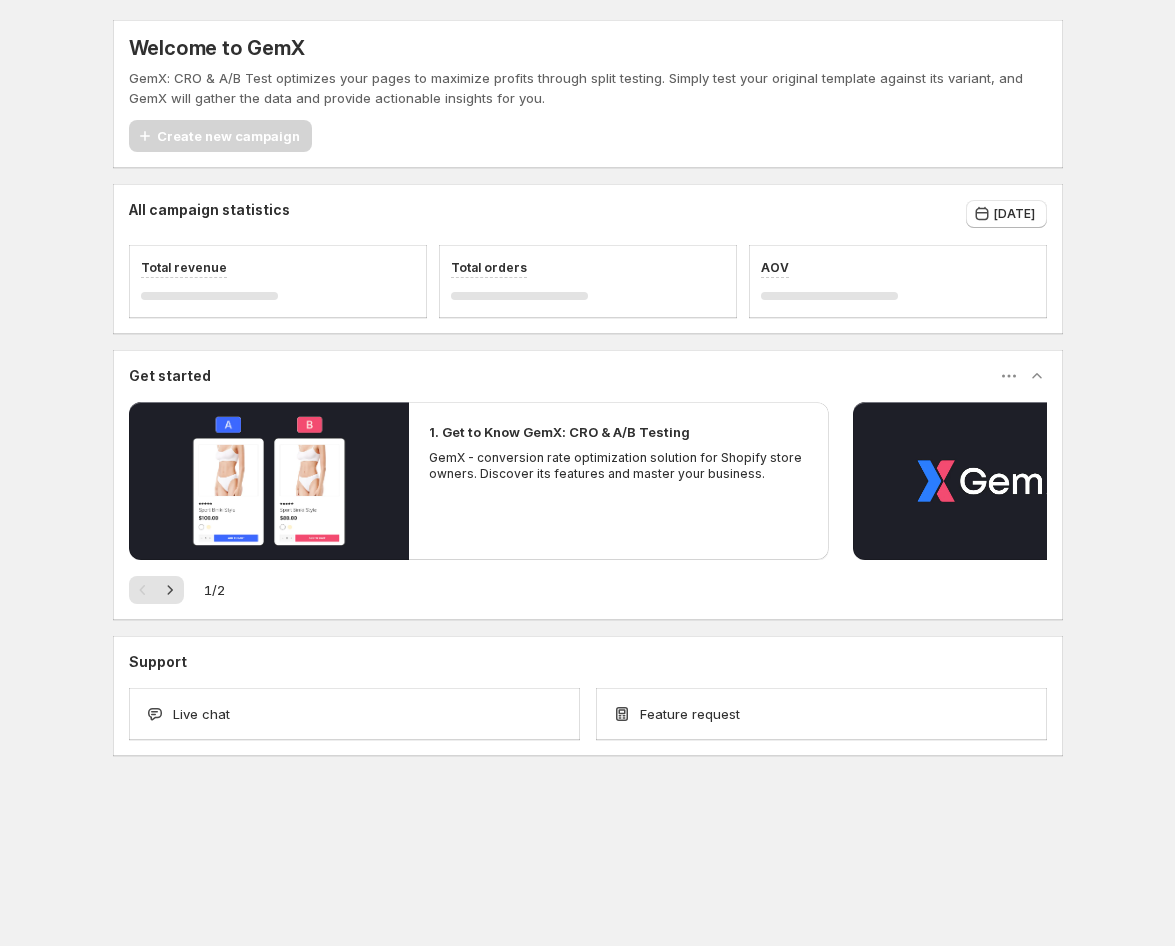 scroll, scrollTop: 0, scrollLeft: 0, axis: both 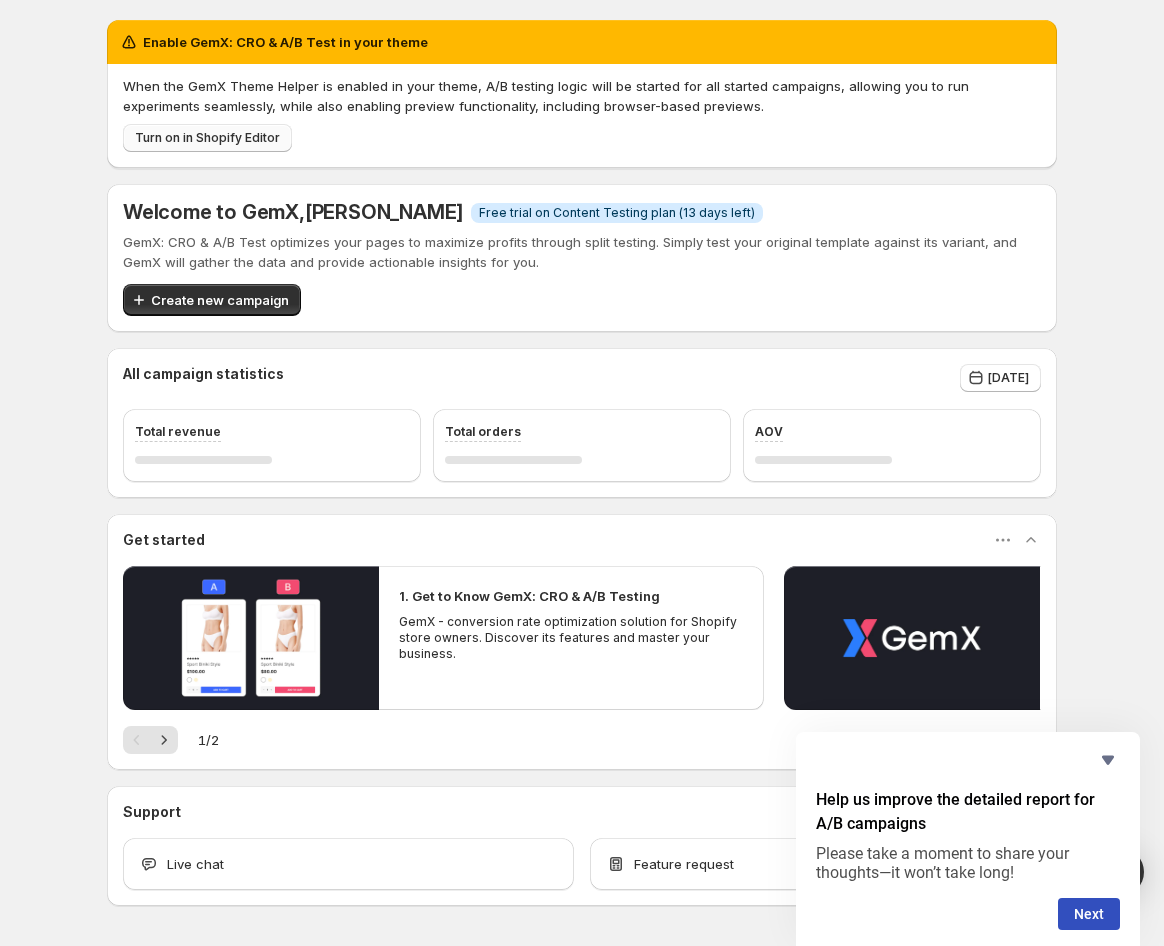 click on "Turn on in Shopify Editor" at bounding box center [207, 138] 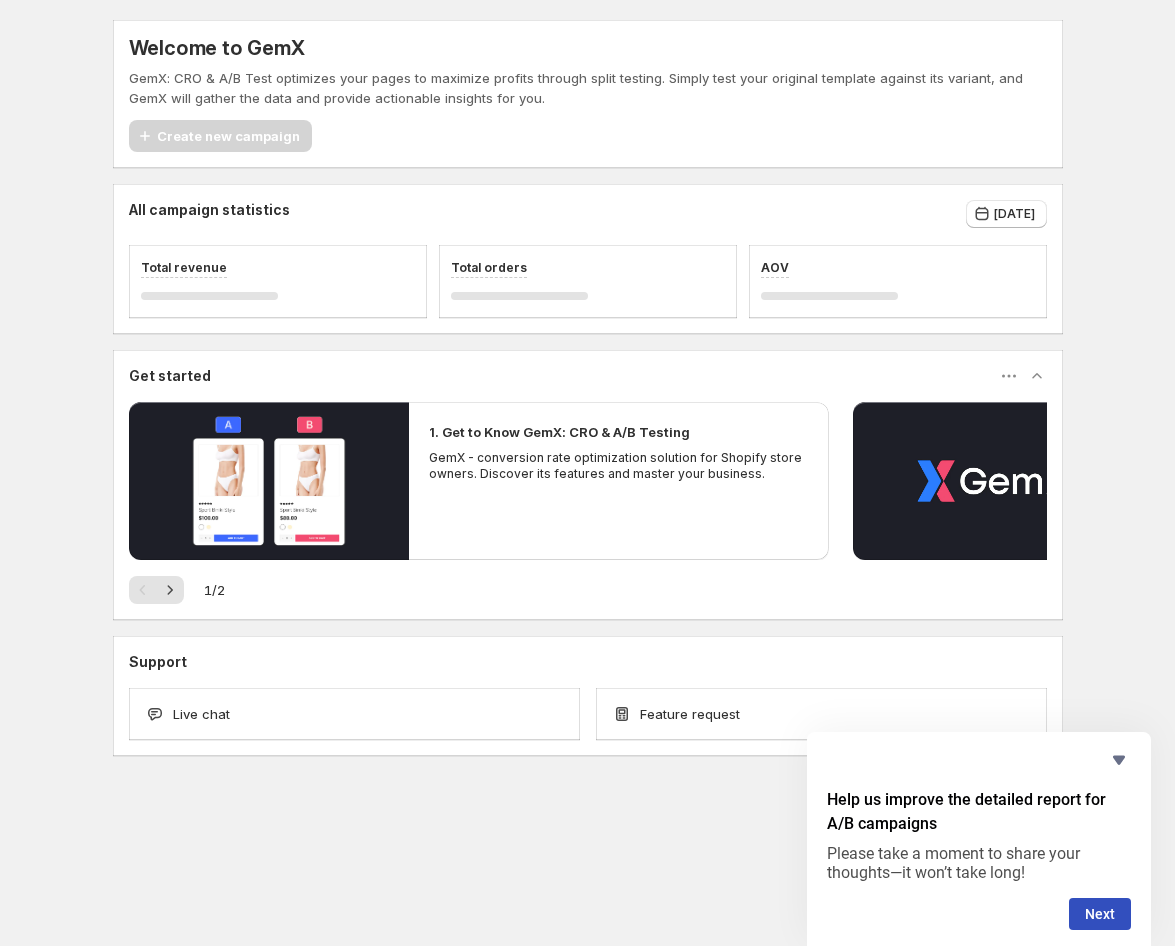 scroll, scrollTop: 0, scrollLeft: 0, axis: both 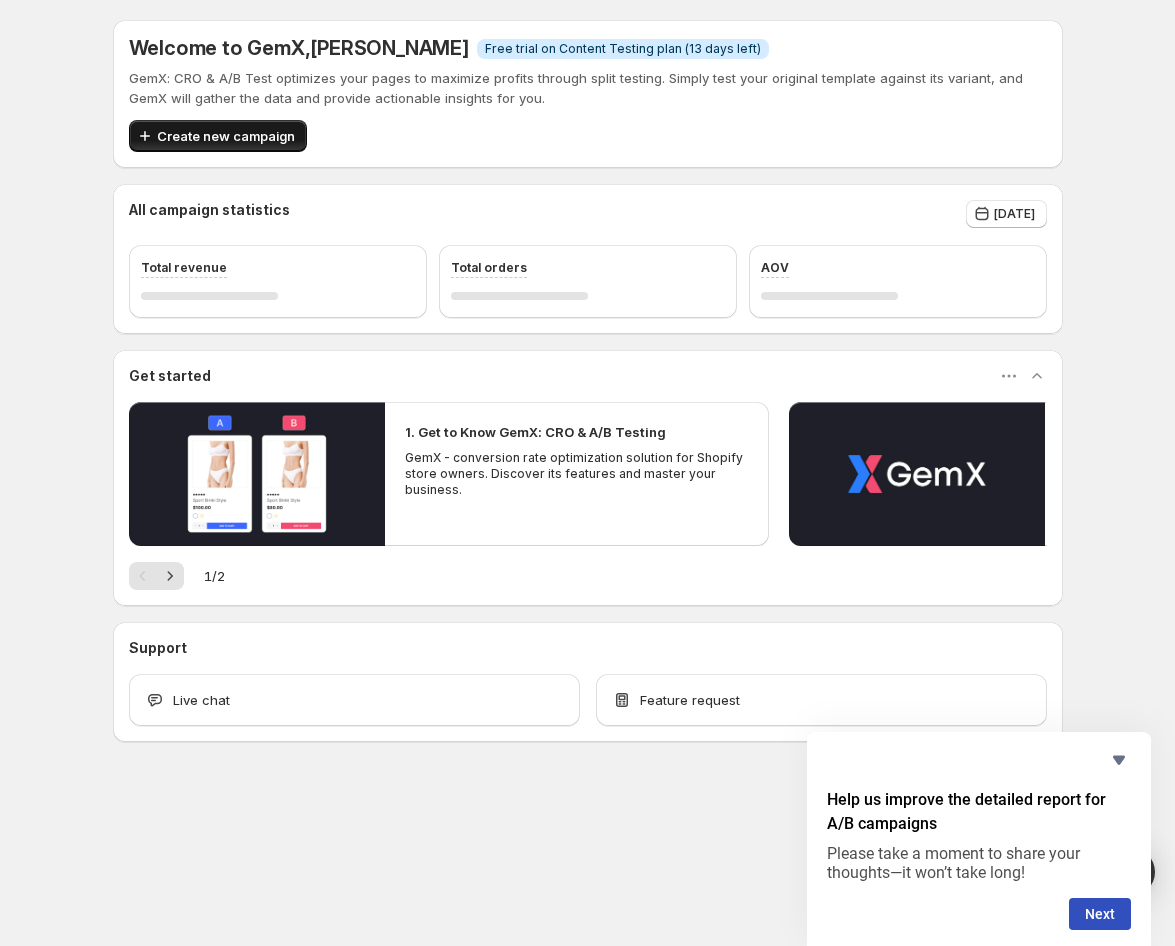 click on "Create new campaign" at bounding box center [226, 136] 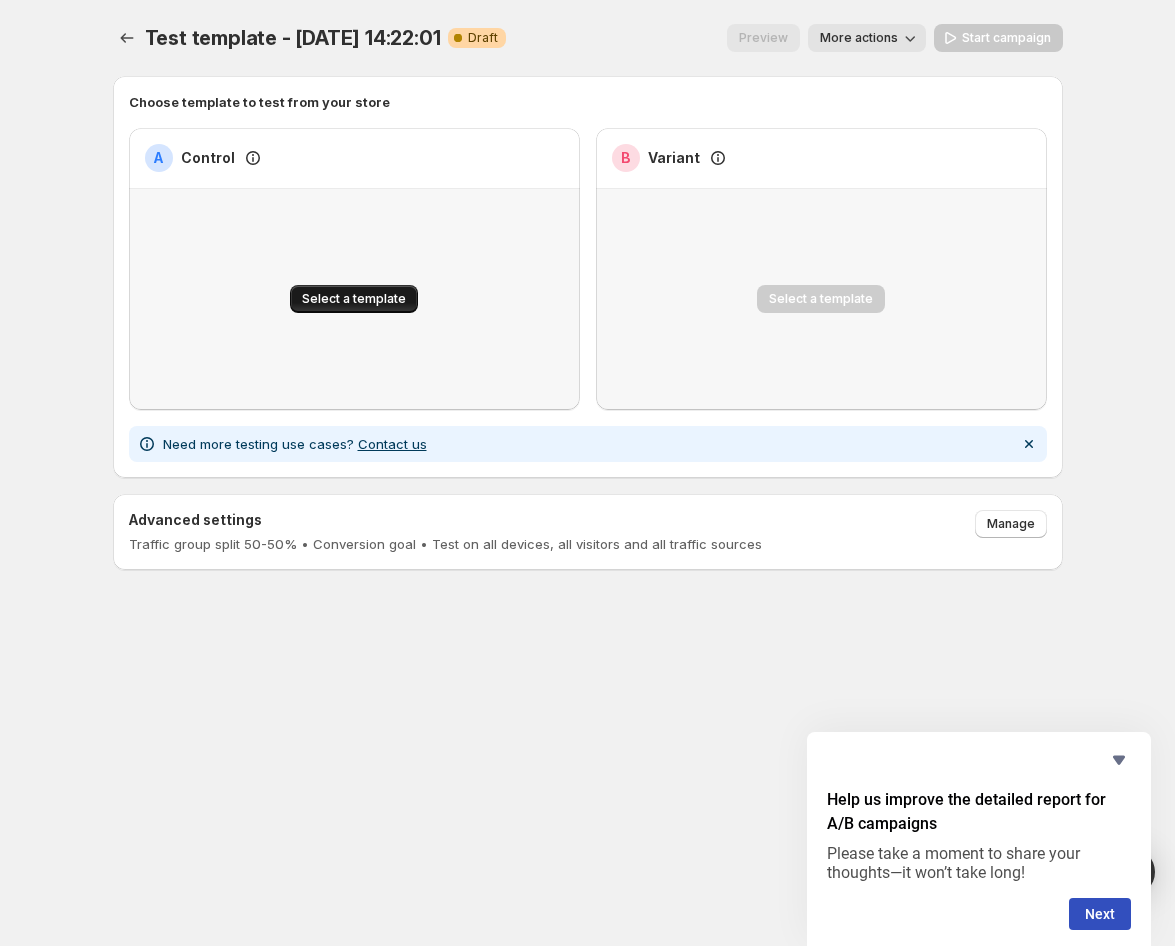 click on "Select a template" at bounding box center (354, 299) 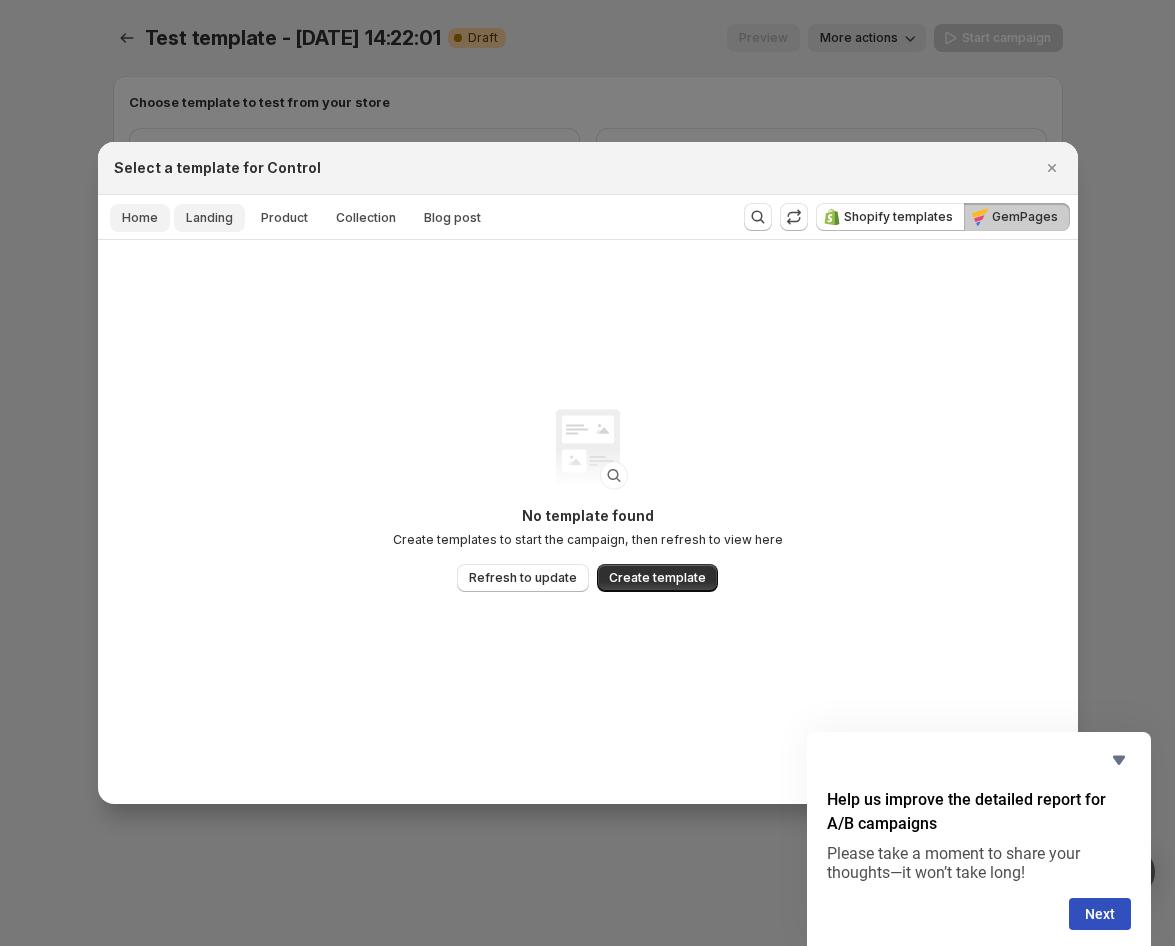 click on "Landing" at bounding box center [209, 218] 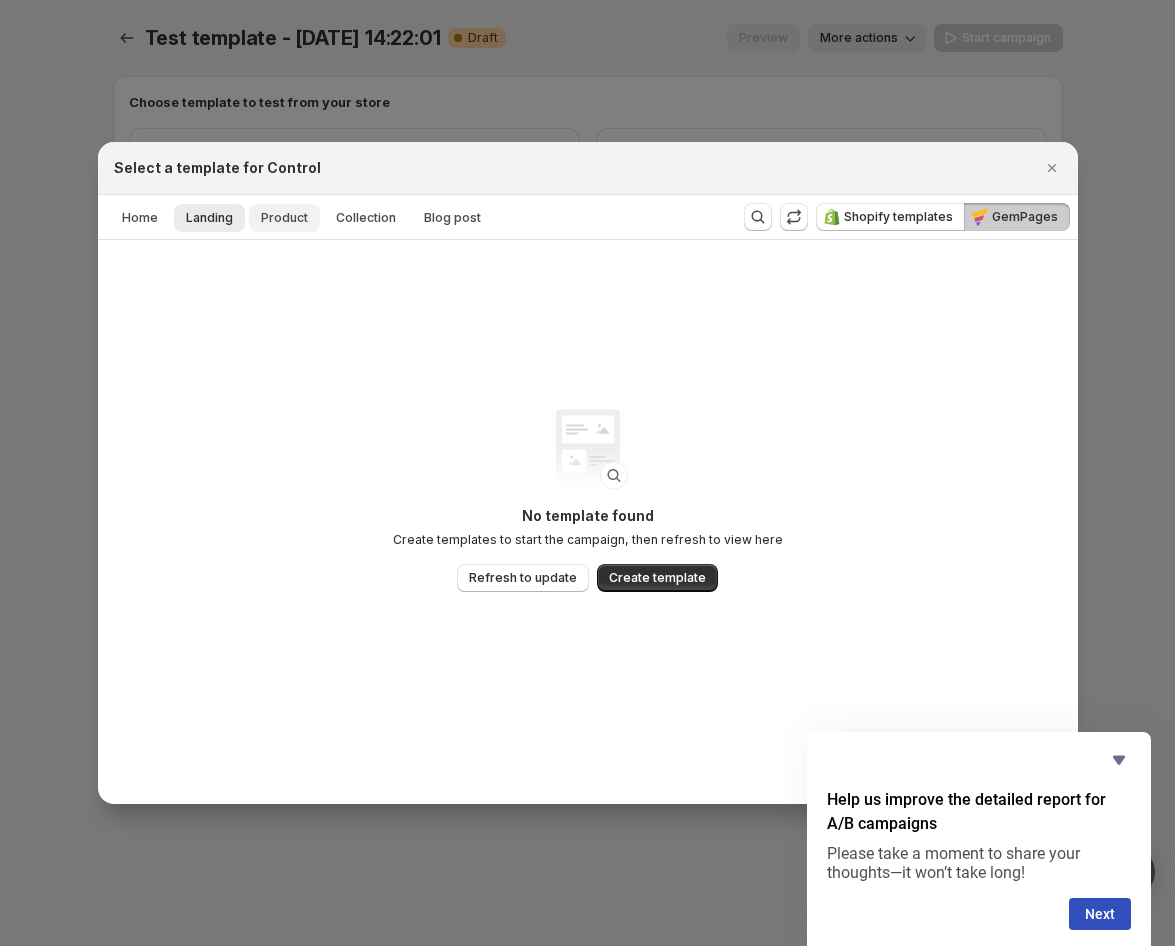 click on "Product" at bounding box center [284, 218] 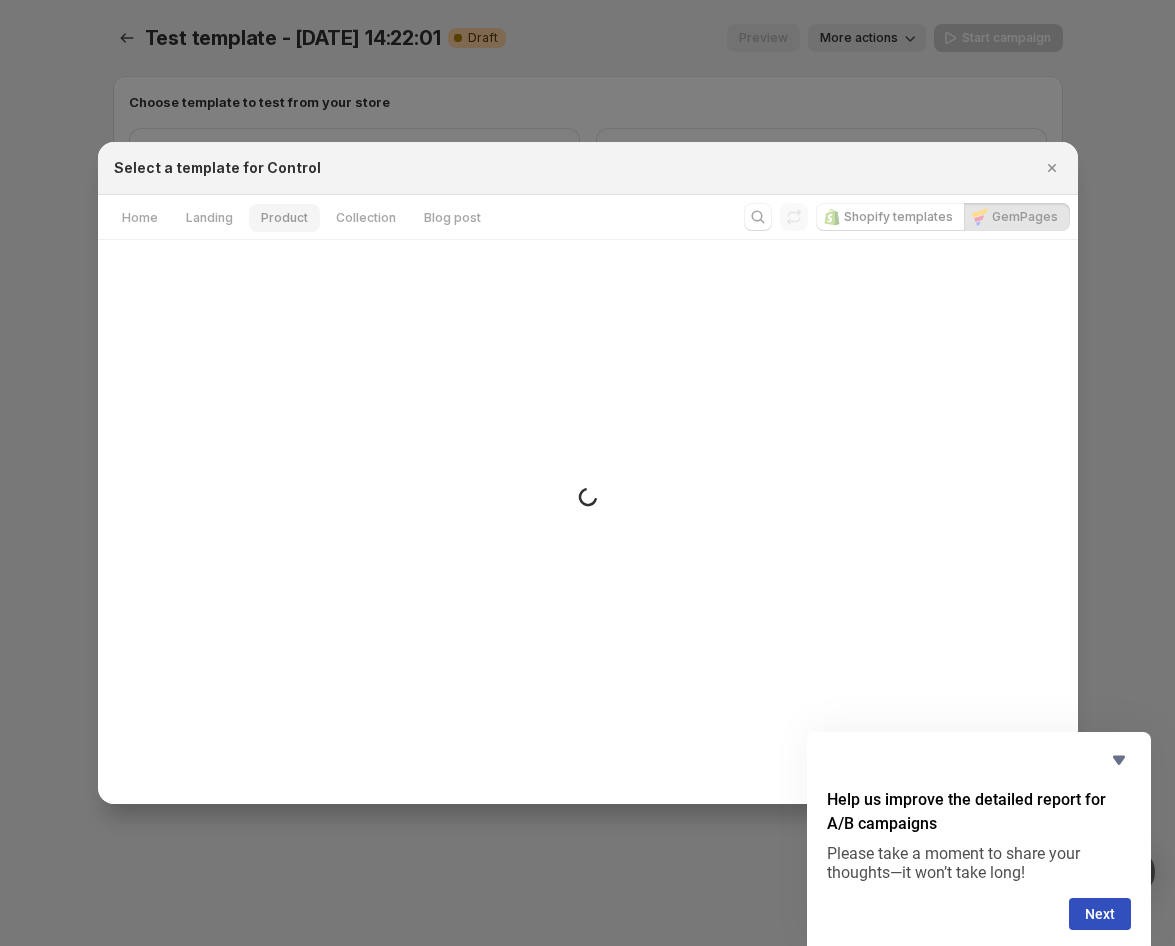 click on "Small spinner example" at bounding box center (588, 499) 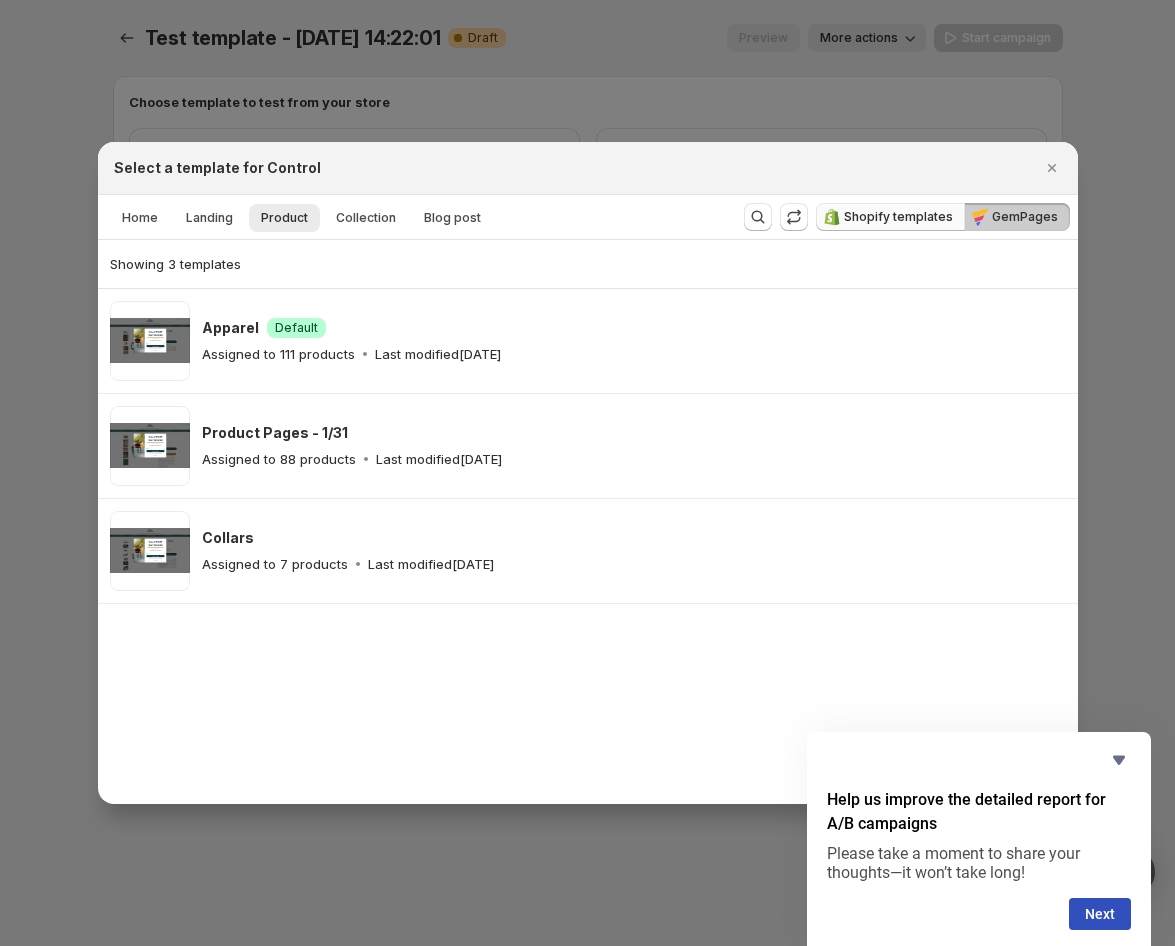 click on "Shopify templates" at bounding box center (898, 217) 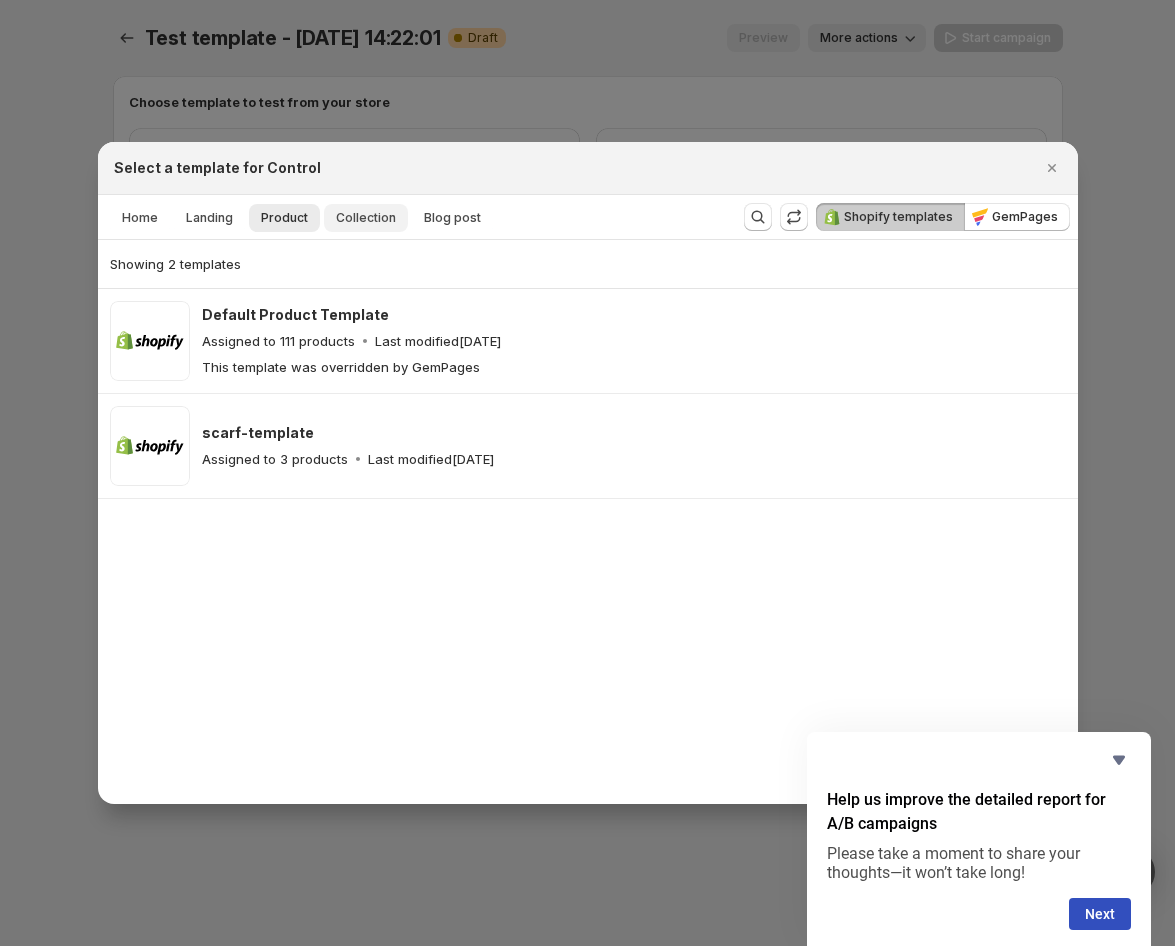 click on "Collection" at bounding box center (366, 218) 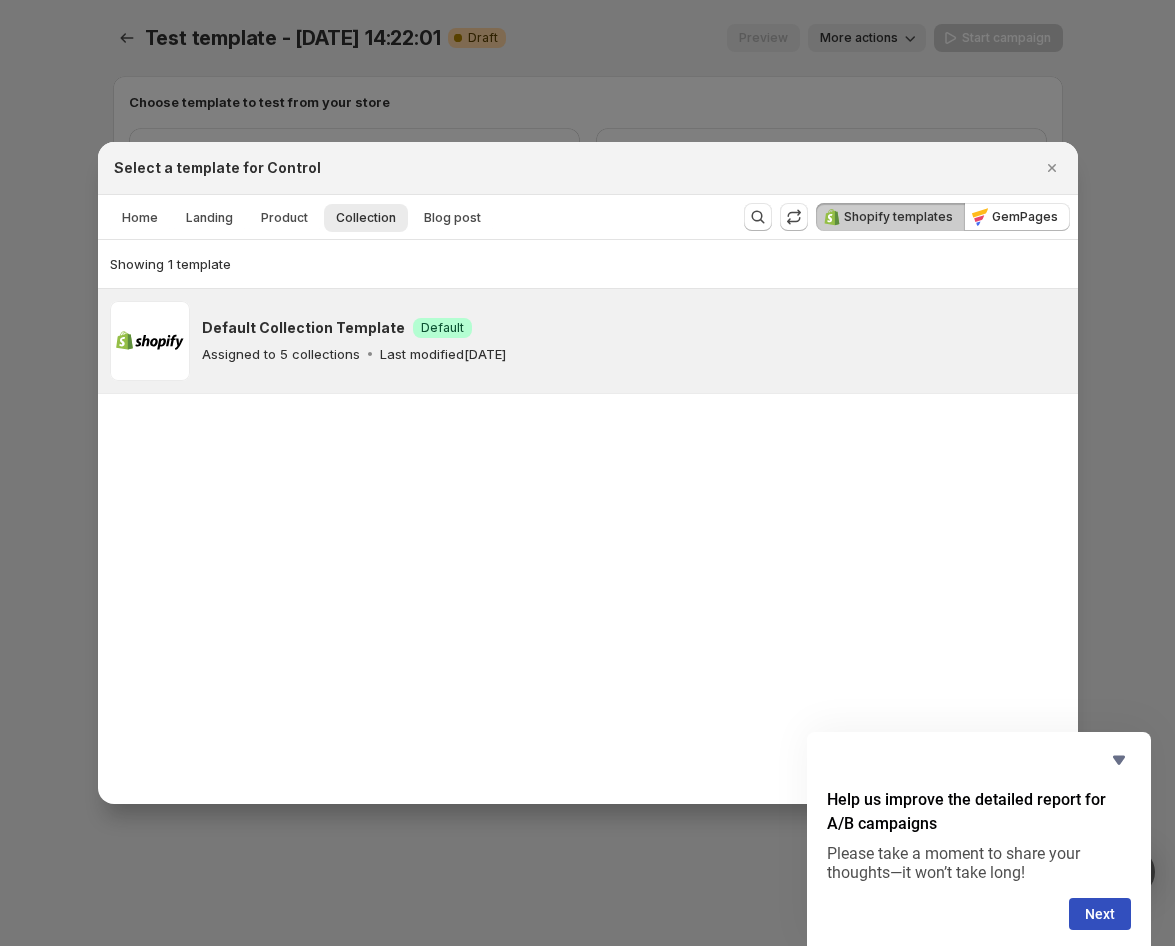 click on "Default Collection Template" at bounding box center (303, 328) 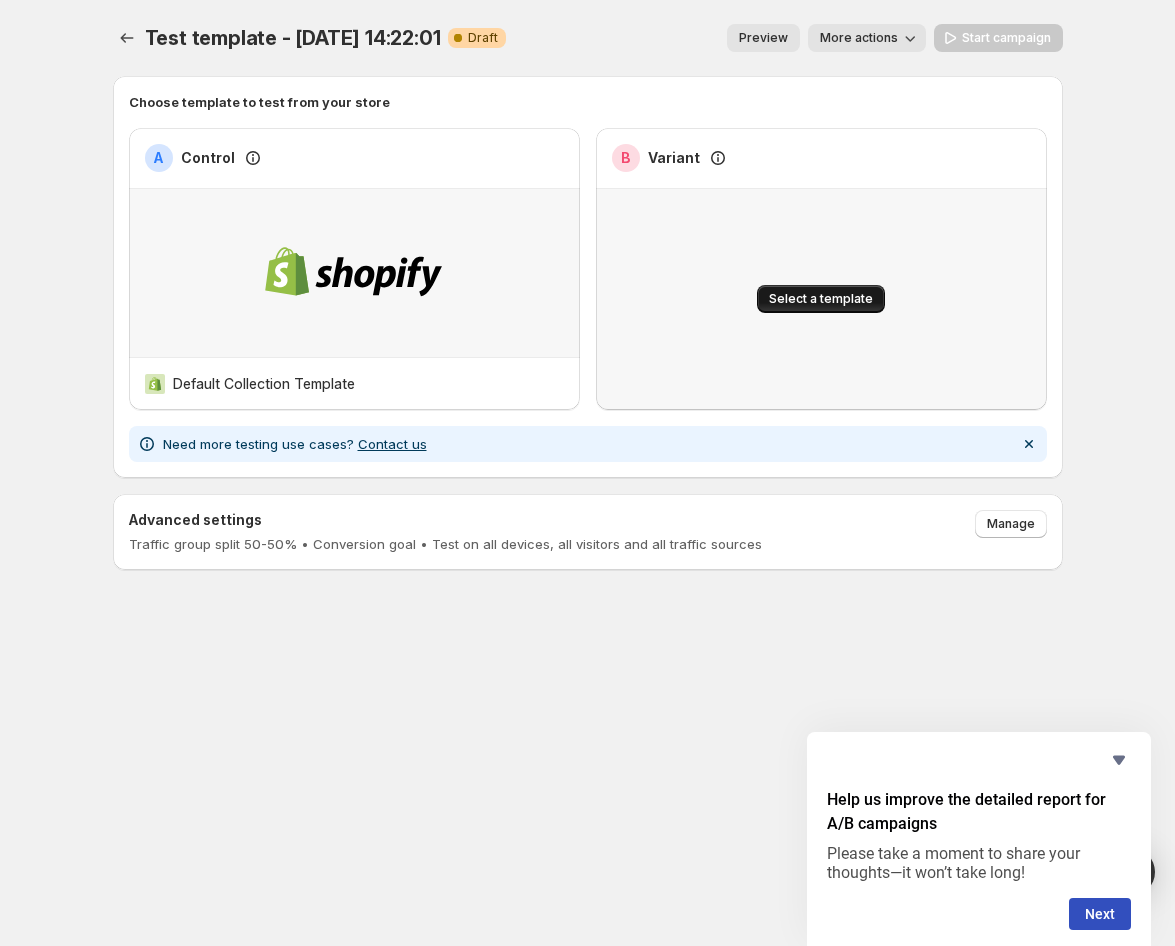 click on "Select a template" at bounding box center (821, 299) 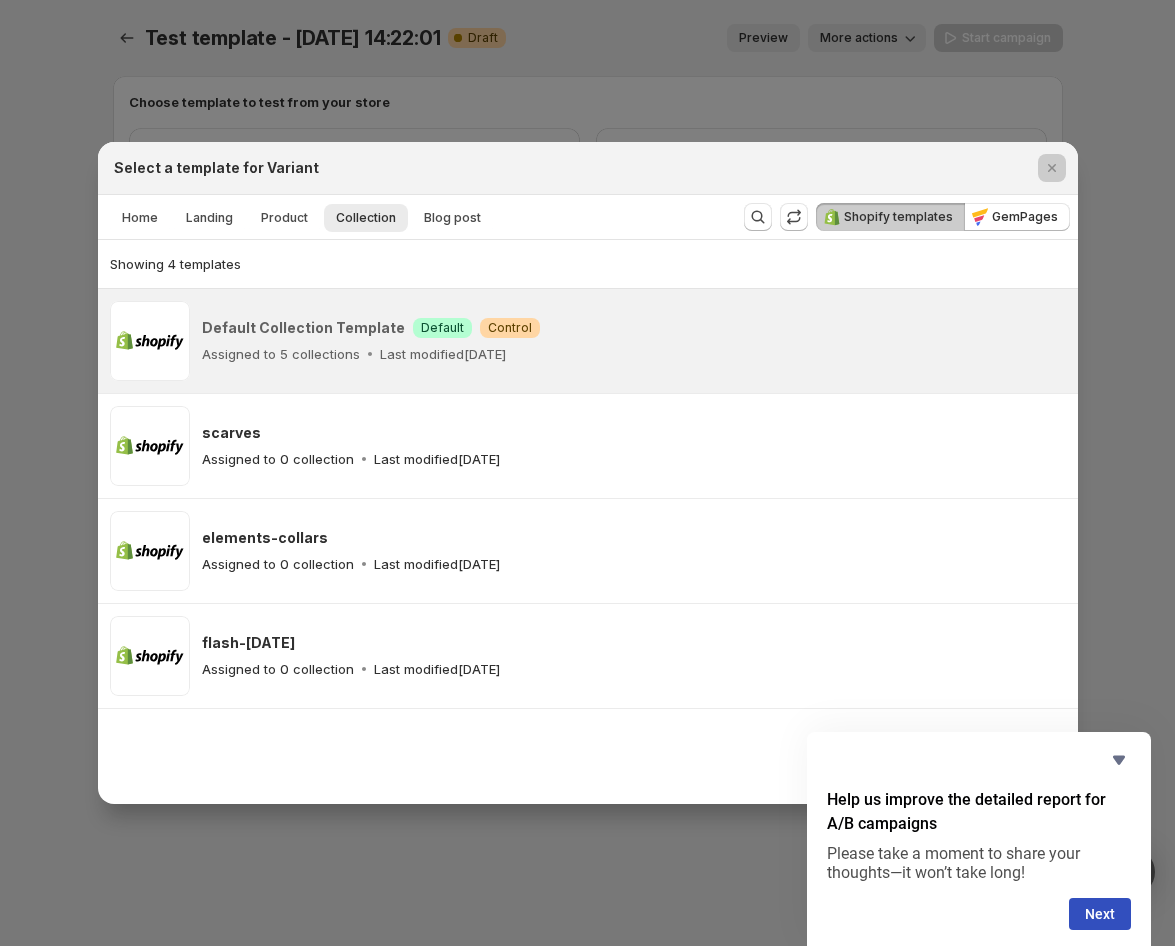 click at bounding box center [587, 473] 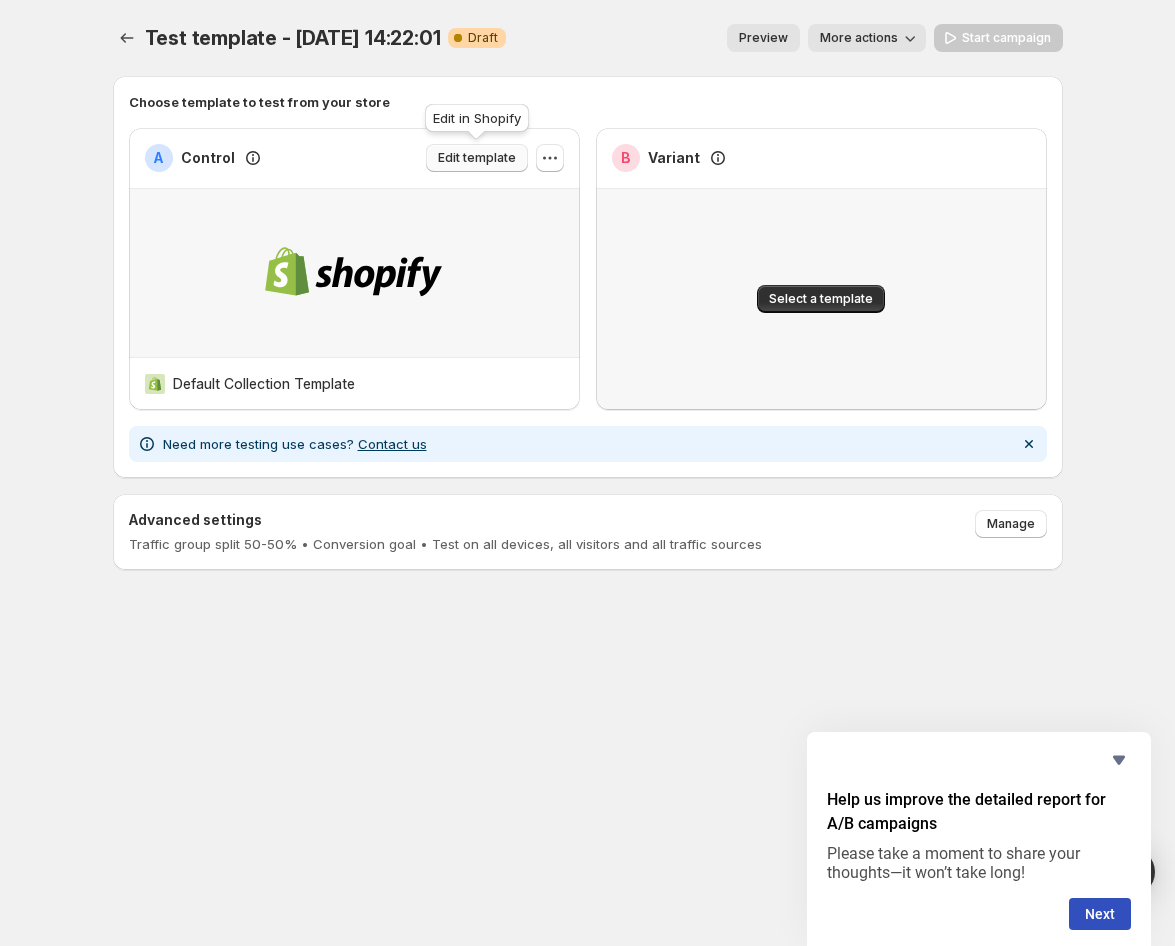 click on "Edit template" at bounding box center [477, 158] 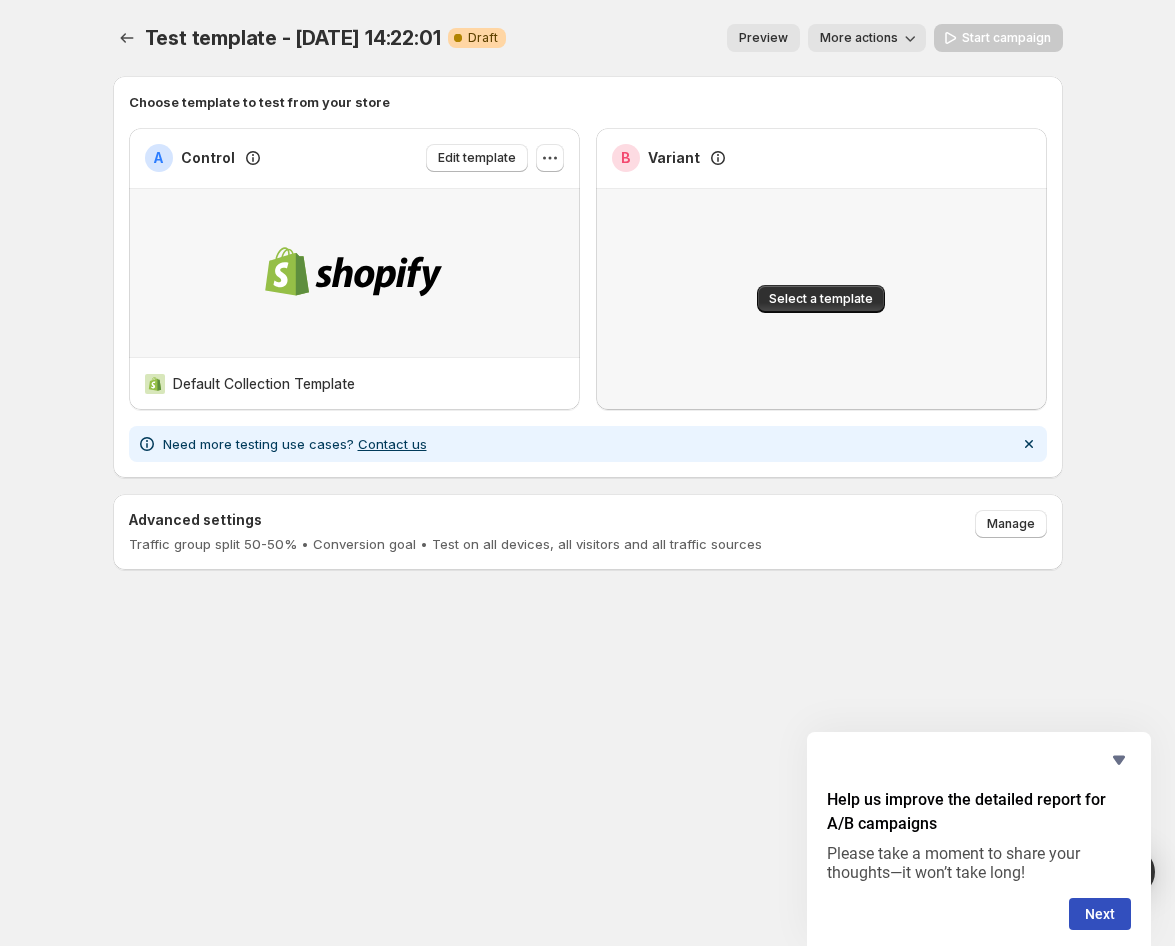 click on "A Control Edit template" at bounding box center (354, 158) 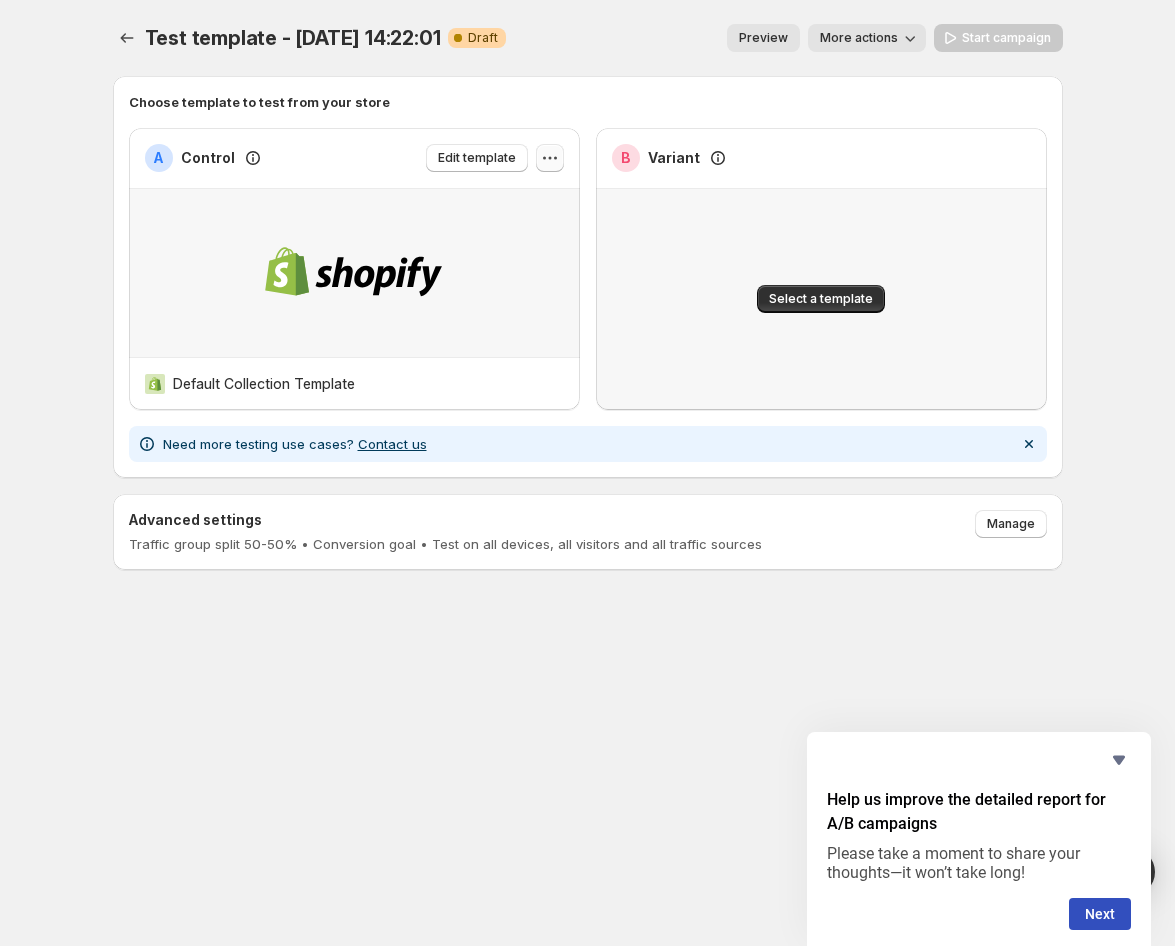 click 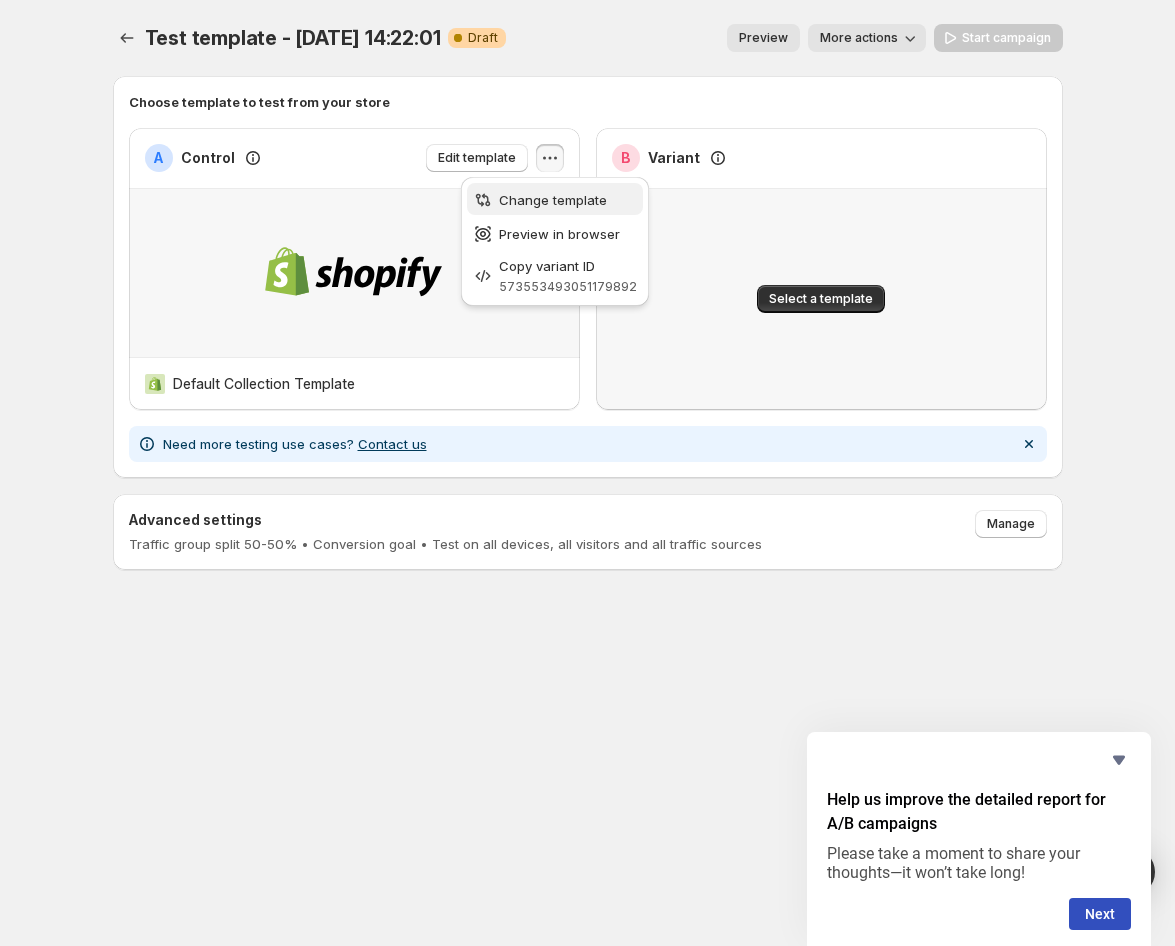 click on "Change template" at bounding box center [553, 200] 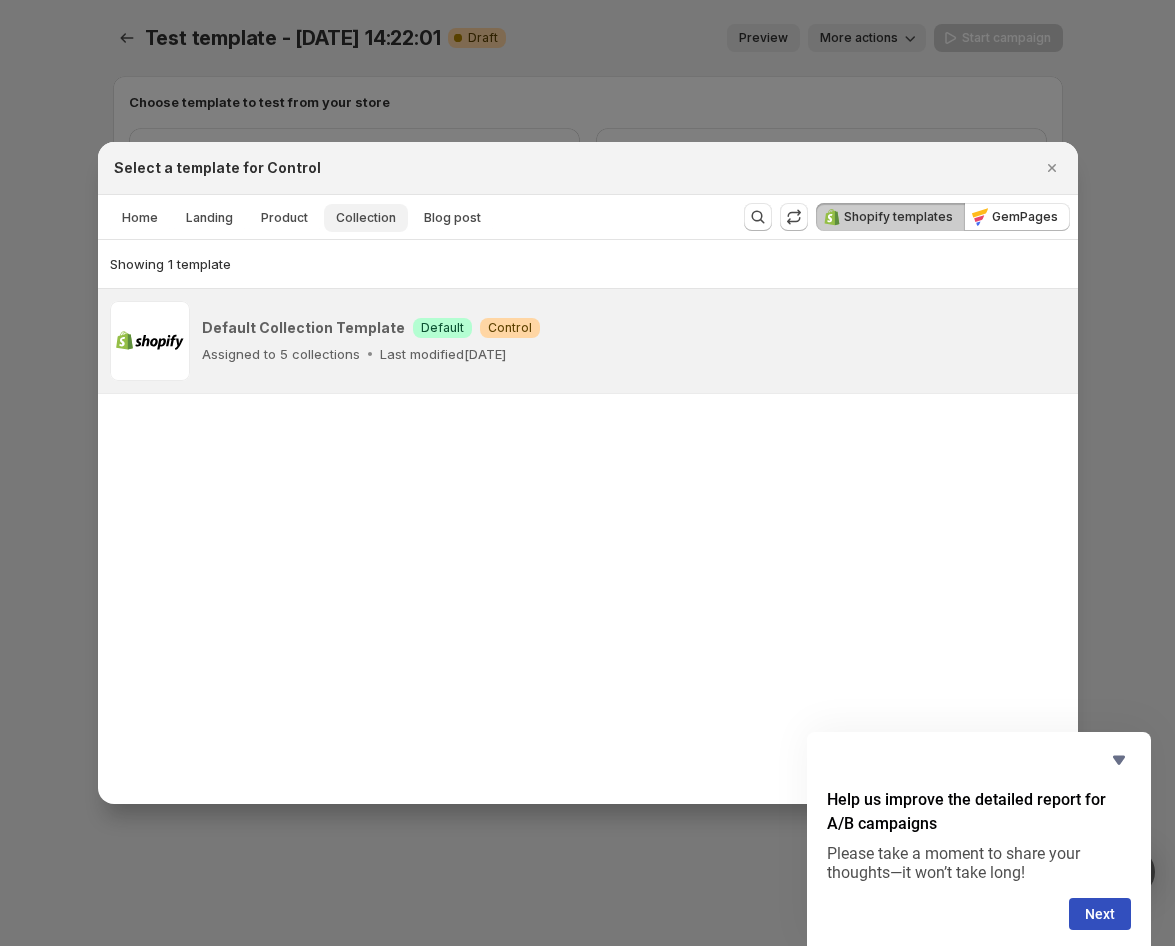 click on "Collection" at bounding box center [366, 218] 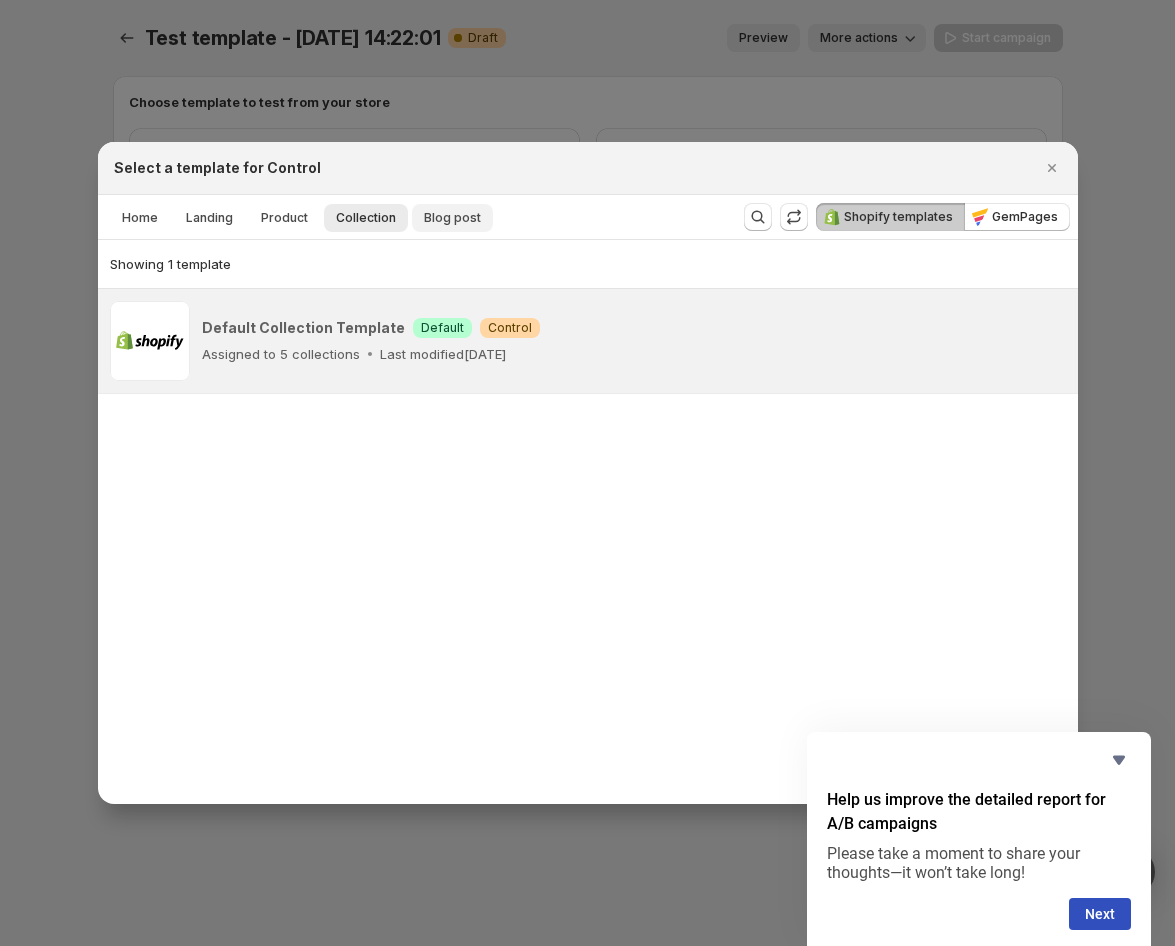click on "Blog post" at bounding box center (452, 218) 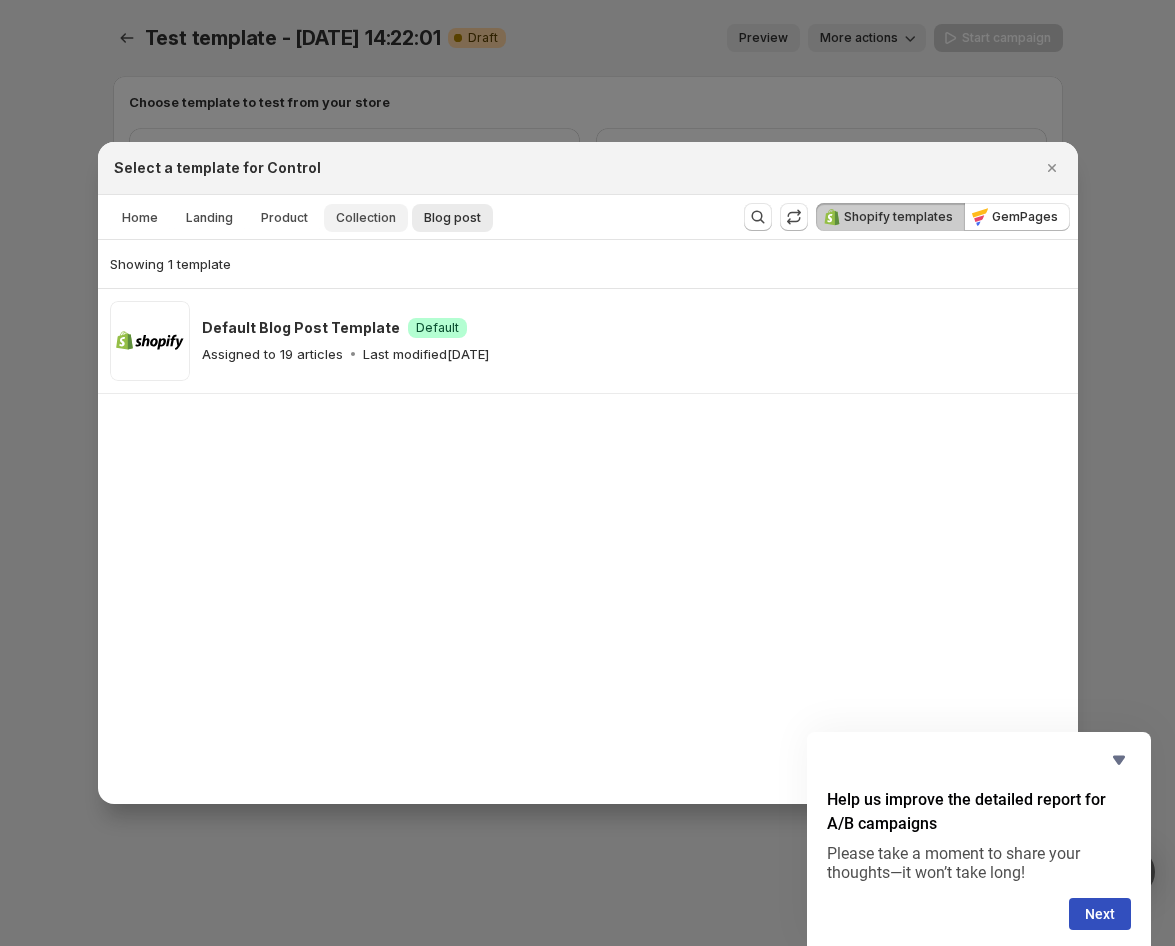 click on "Collection" at bounding box center (366, 218) 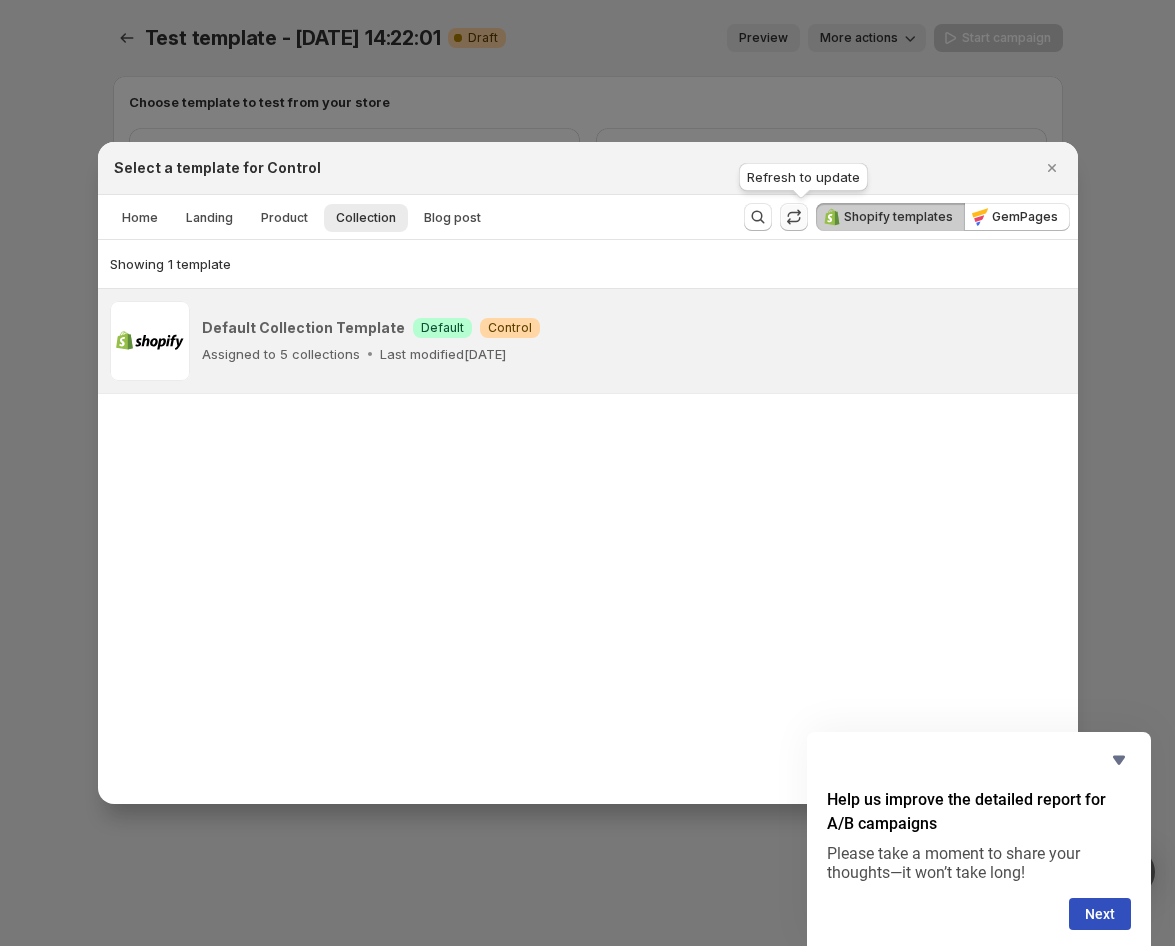 click 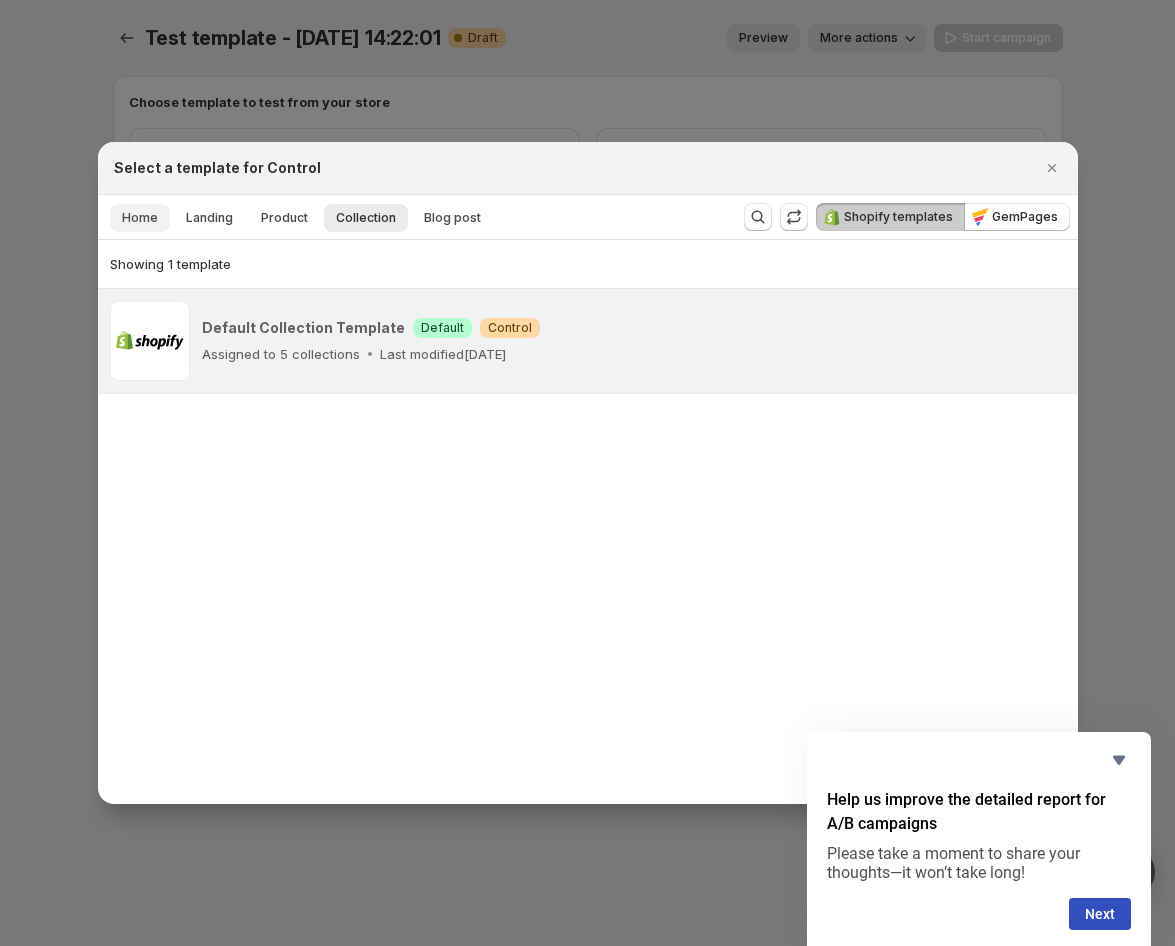click on "Home" at bounding box center [140, 218] 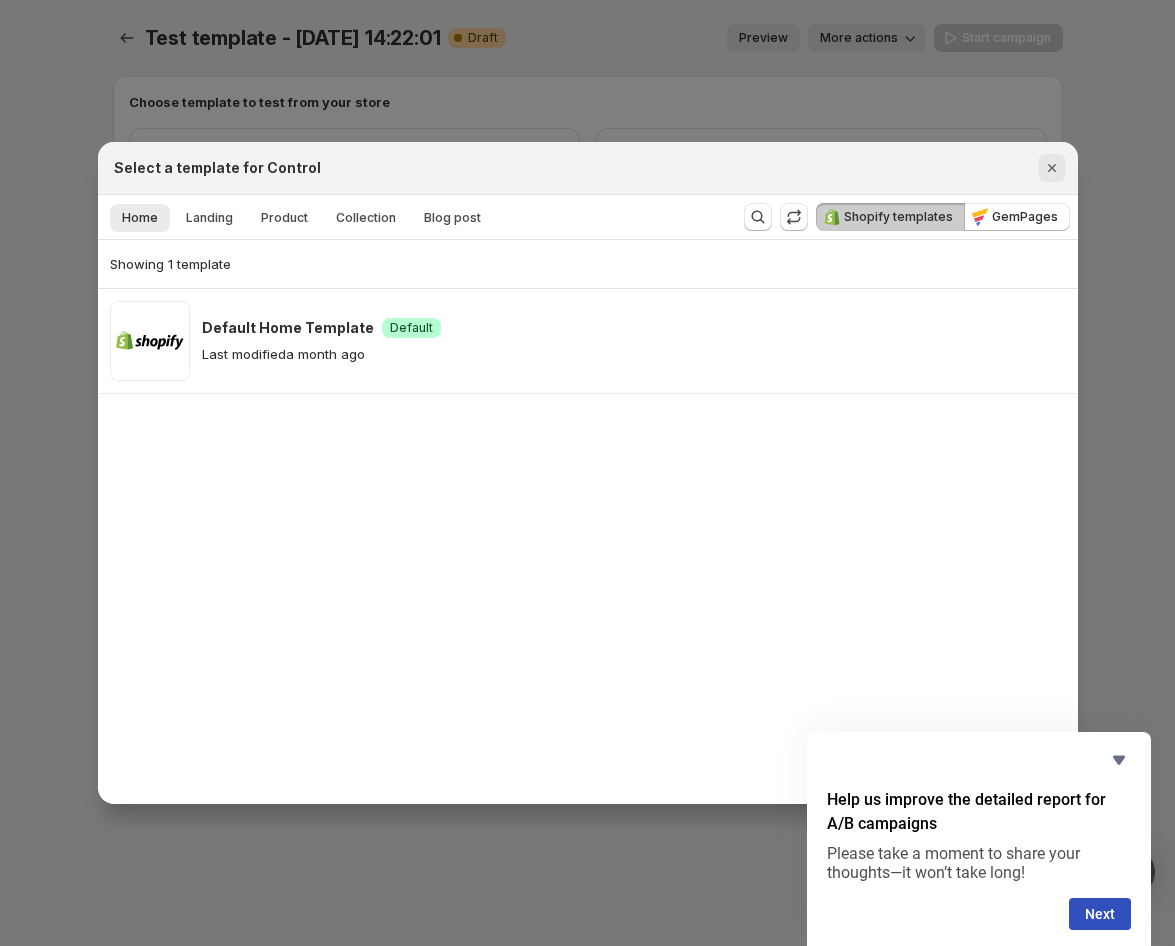 click 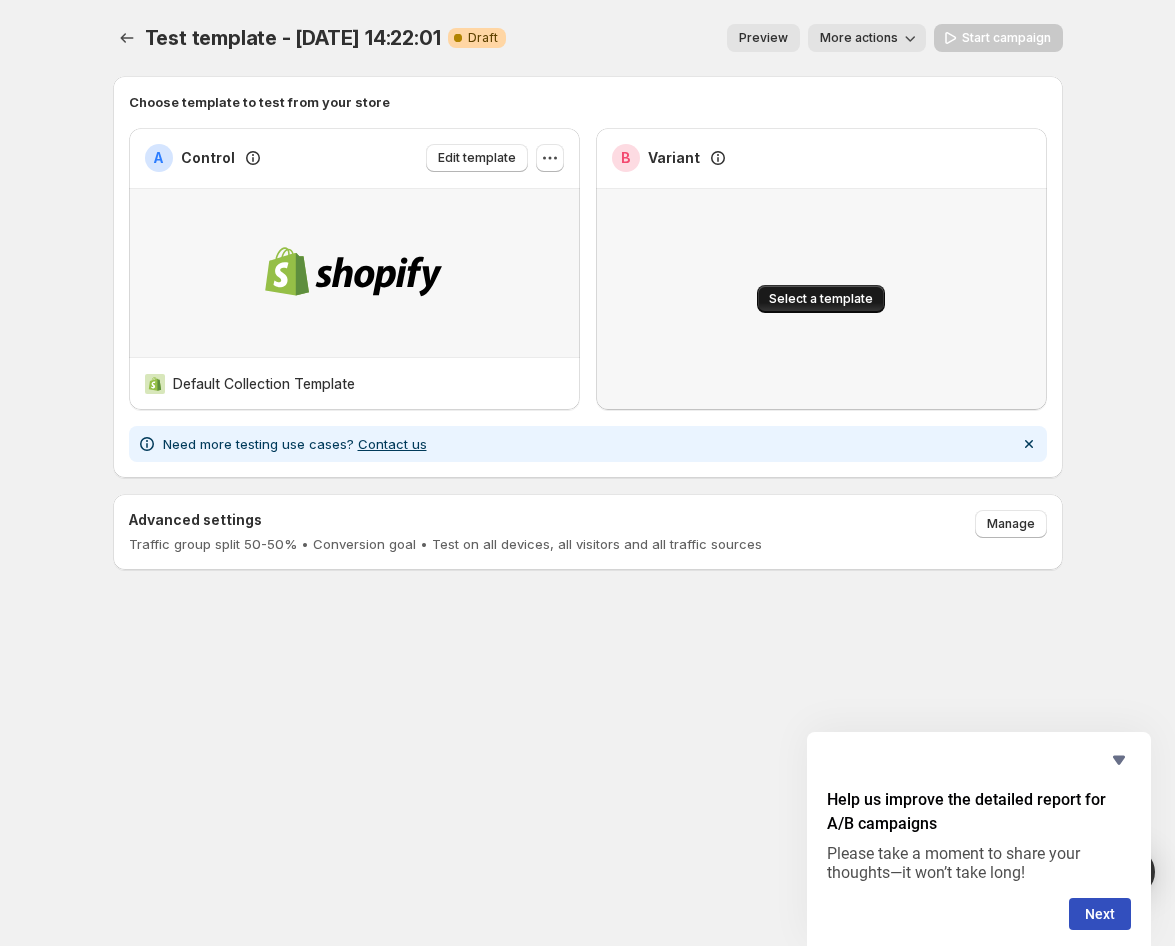click on "Select a template" at bounding box center (821, 299) 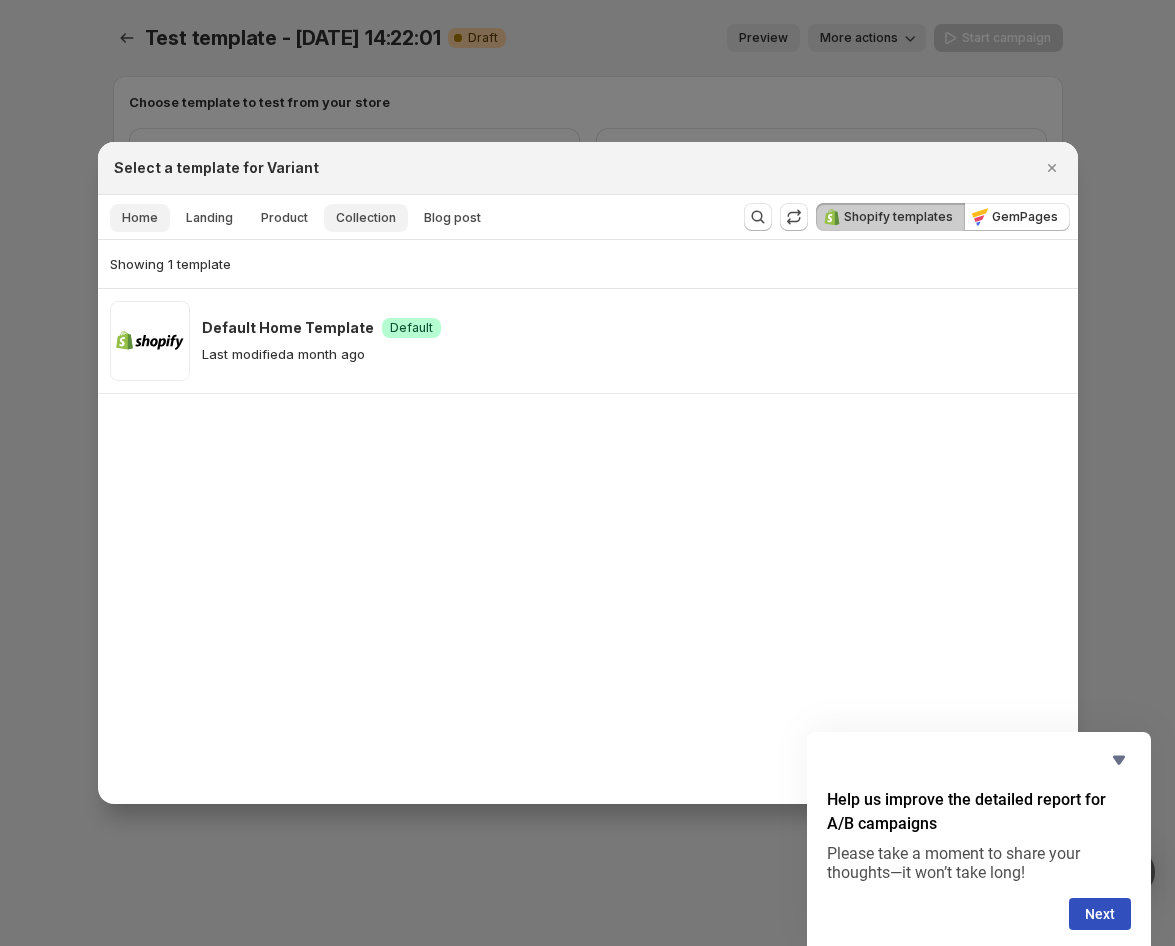 click on "Collection" at bounding box center (366, 218) 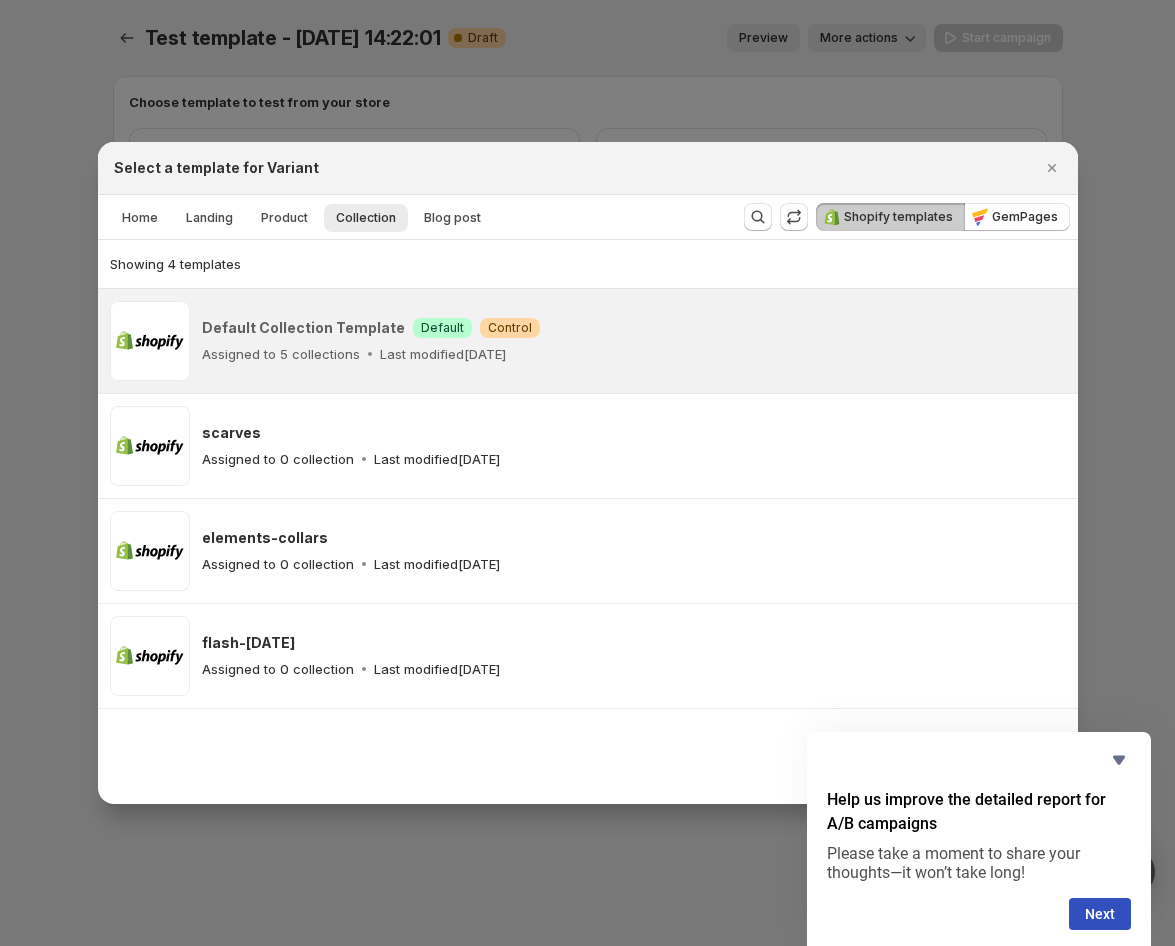 click at bounding box center (587, 473) 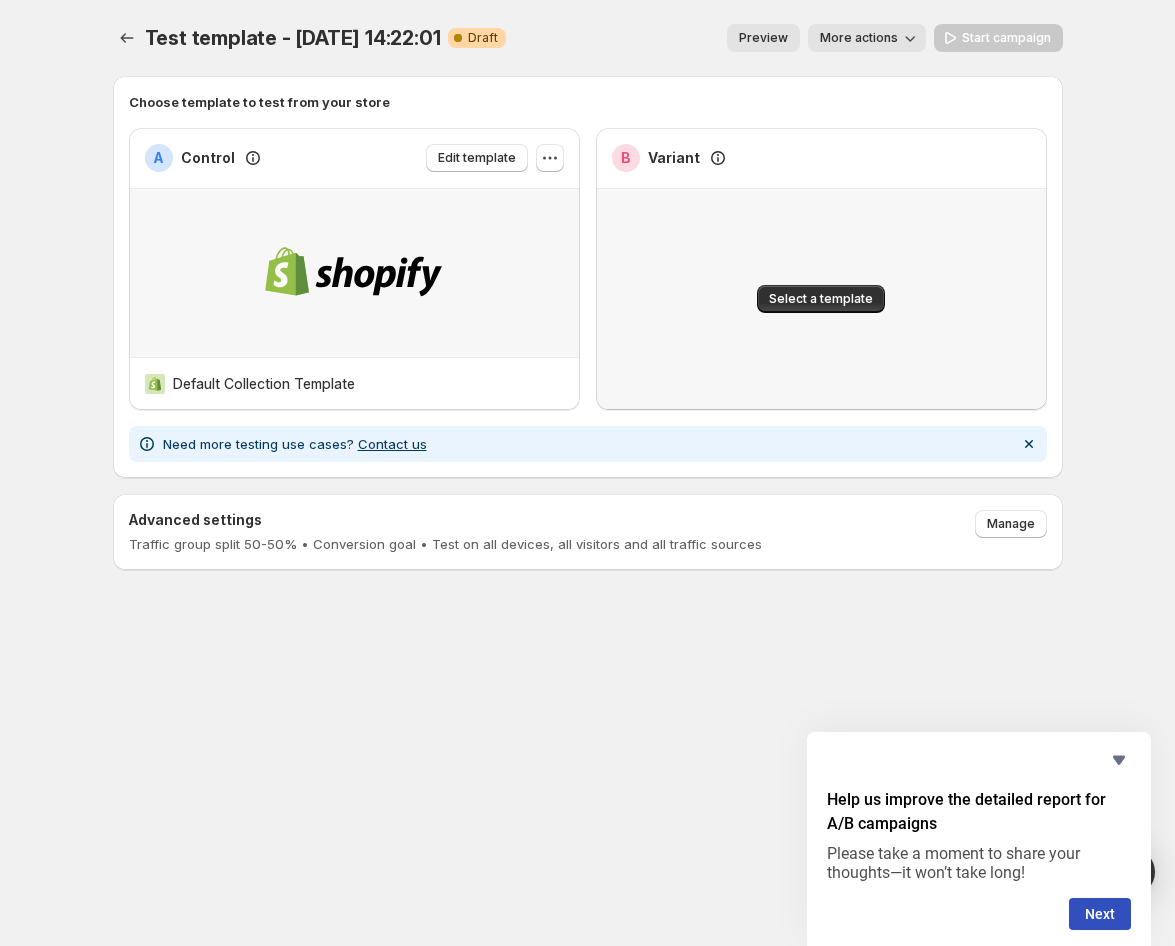 click 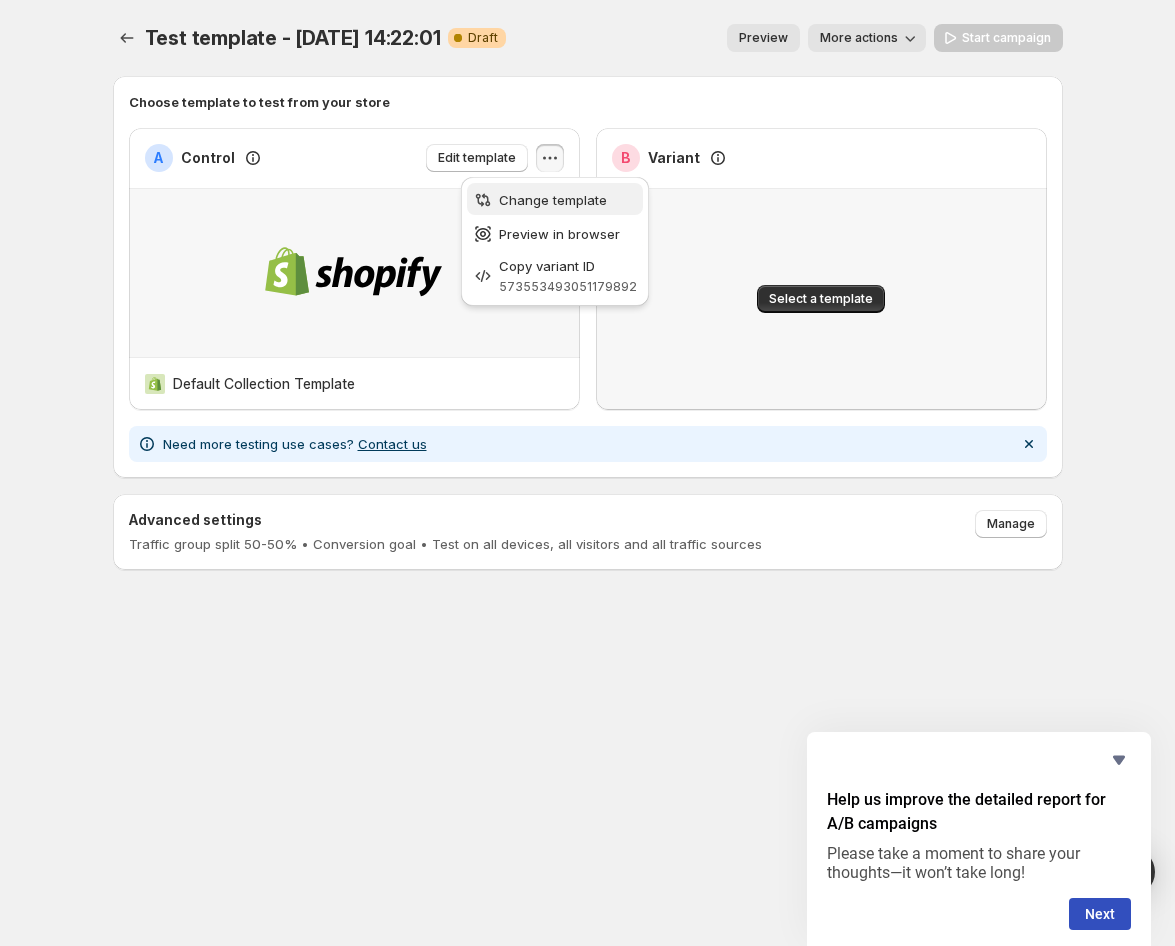 click on "Change template" at bounding box center (553, 200) 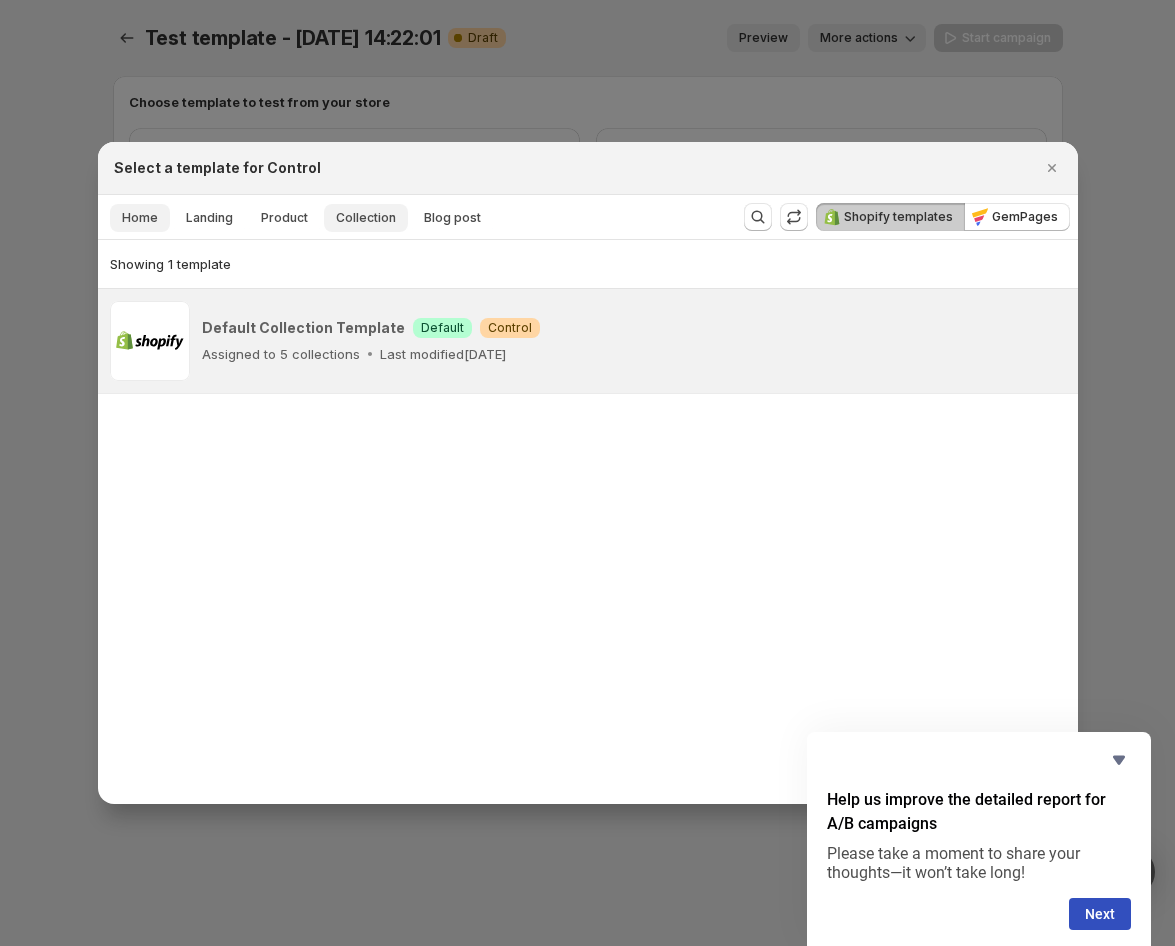 click on "Home" at bounding box center (140, 218) 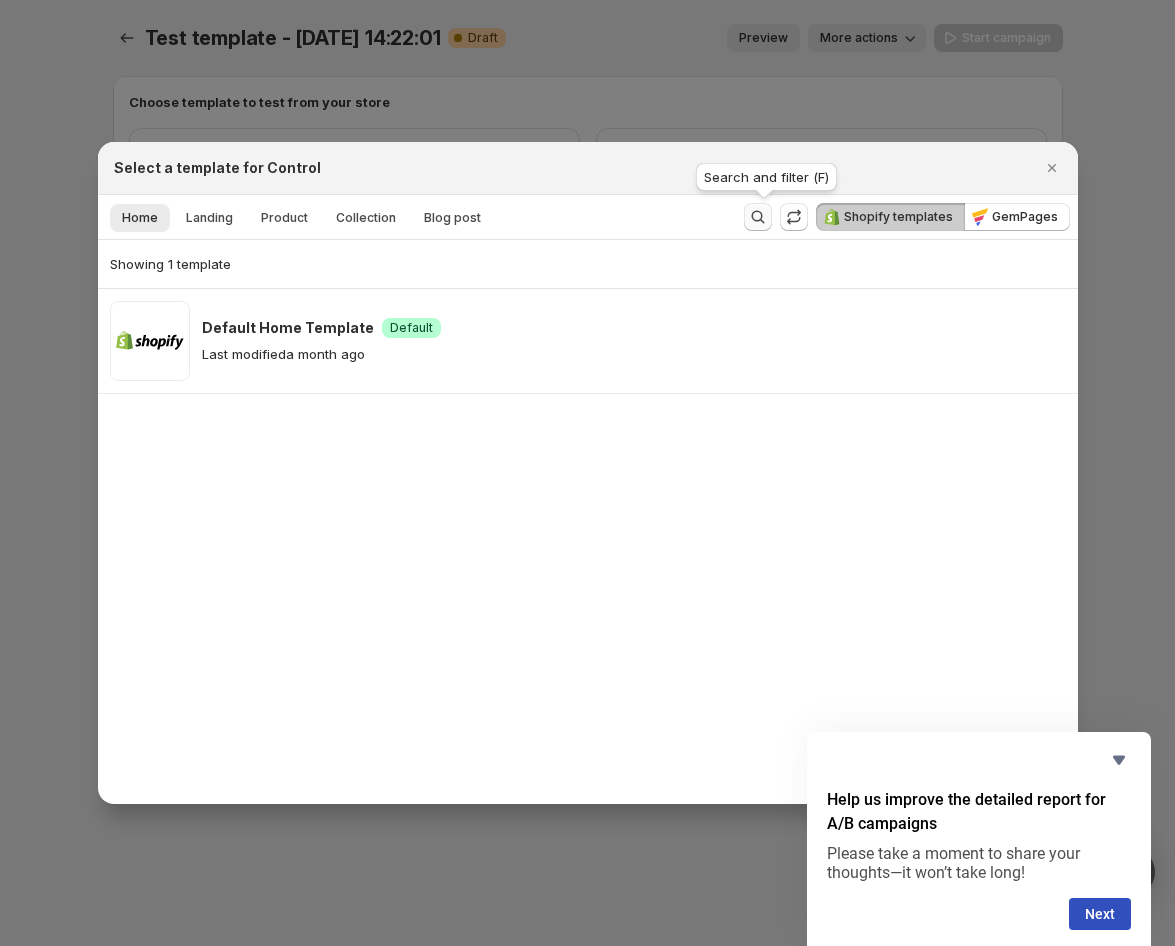 click 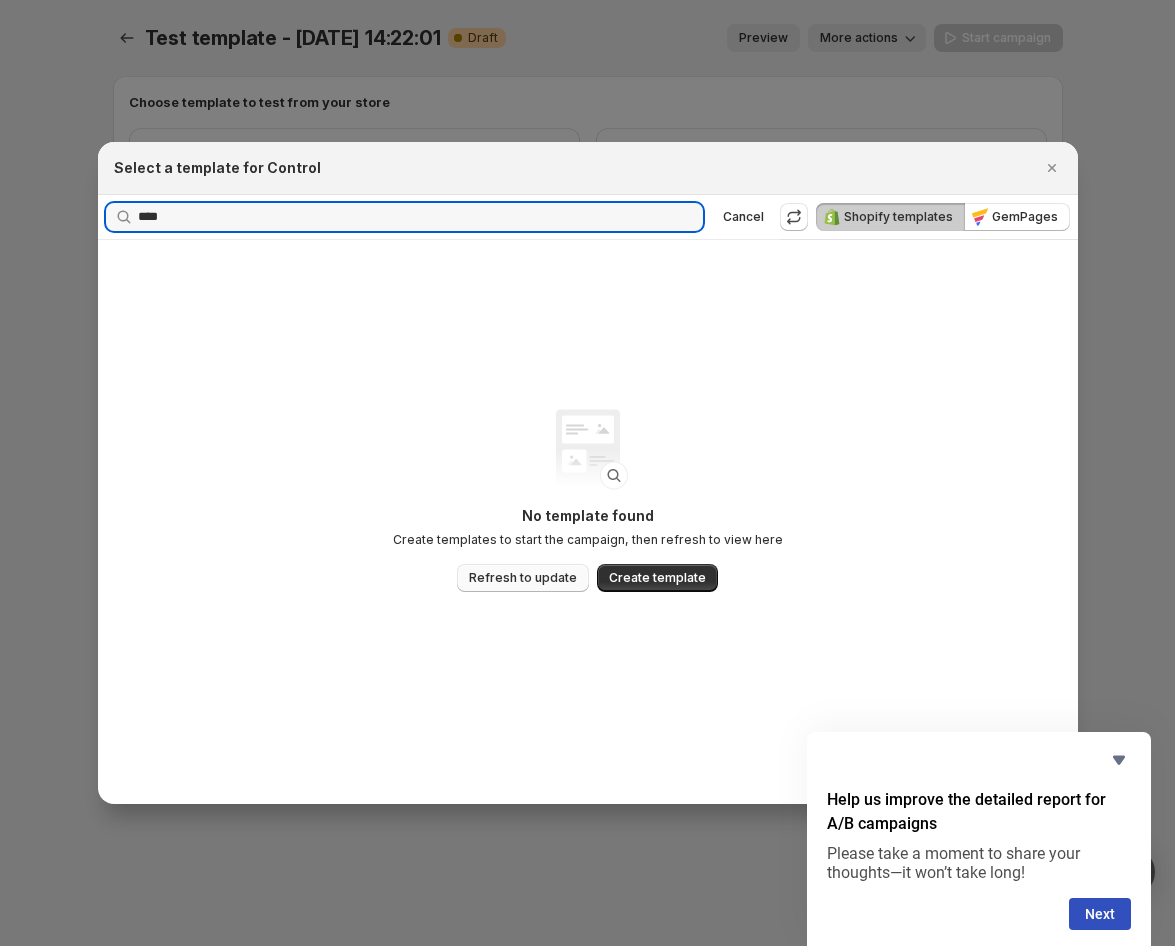 type on "****" 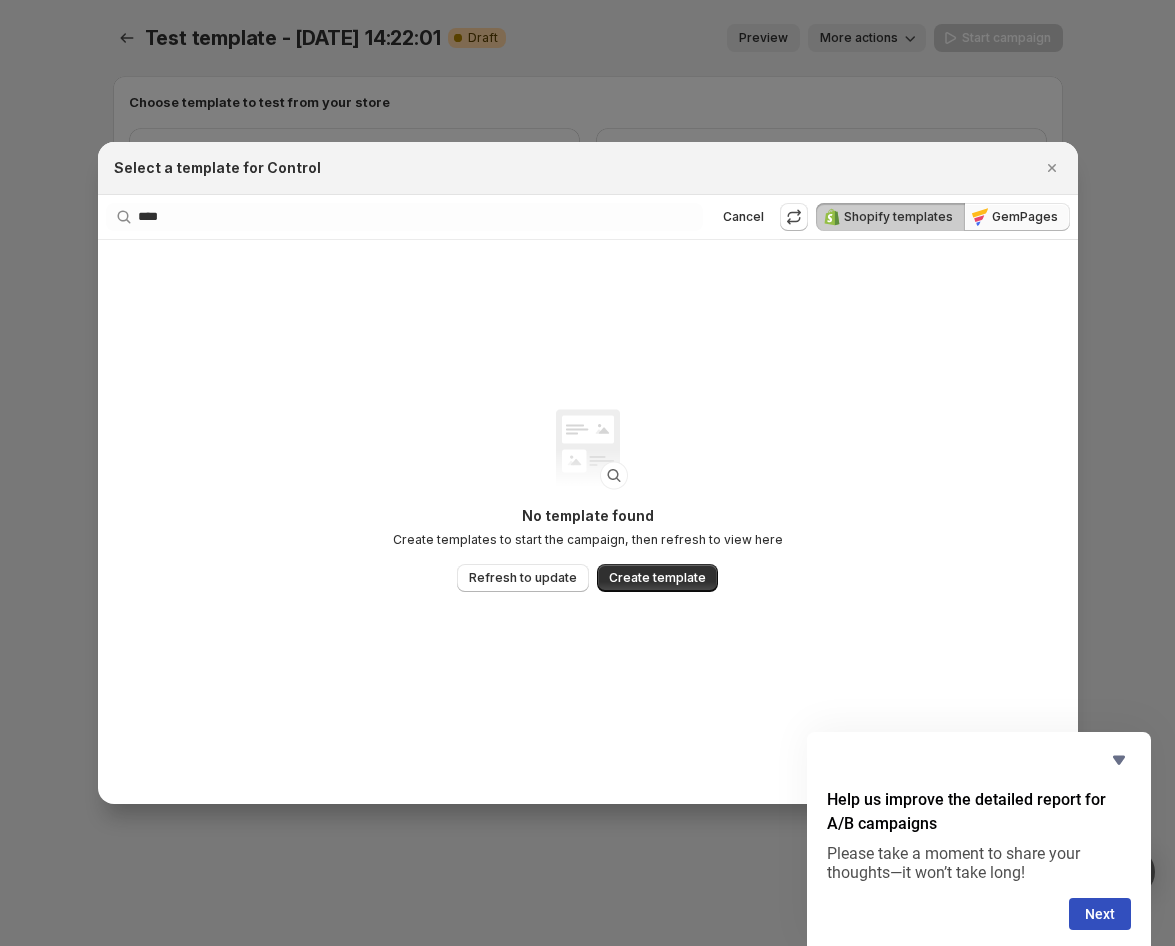 click on "GemPages" at bounding box center [1025, 217] 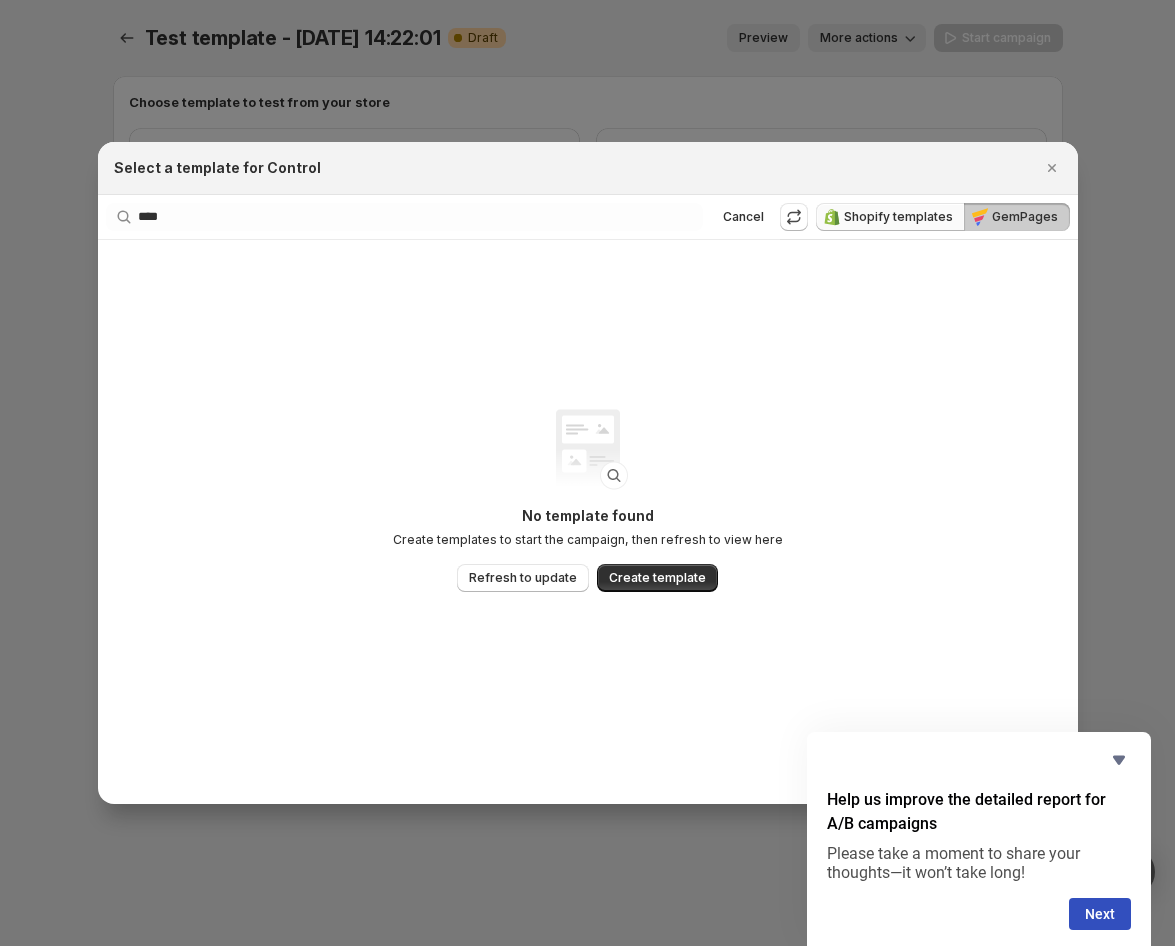 click on "Shopify templates" at bounding box center (898, 217) 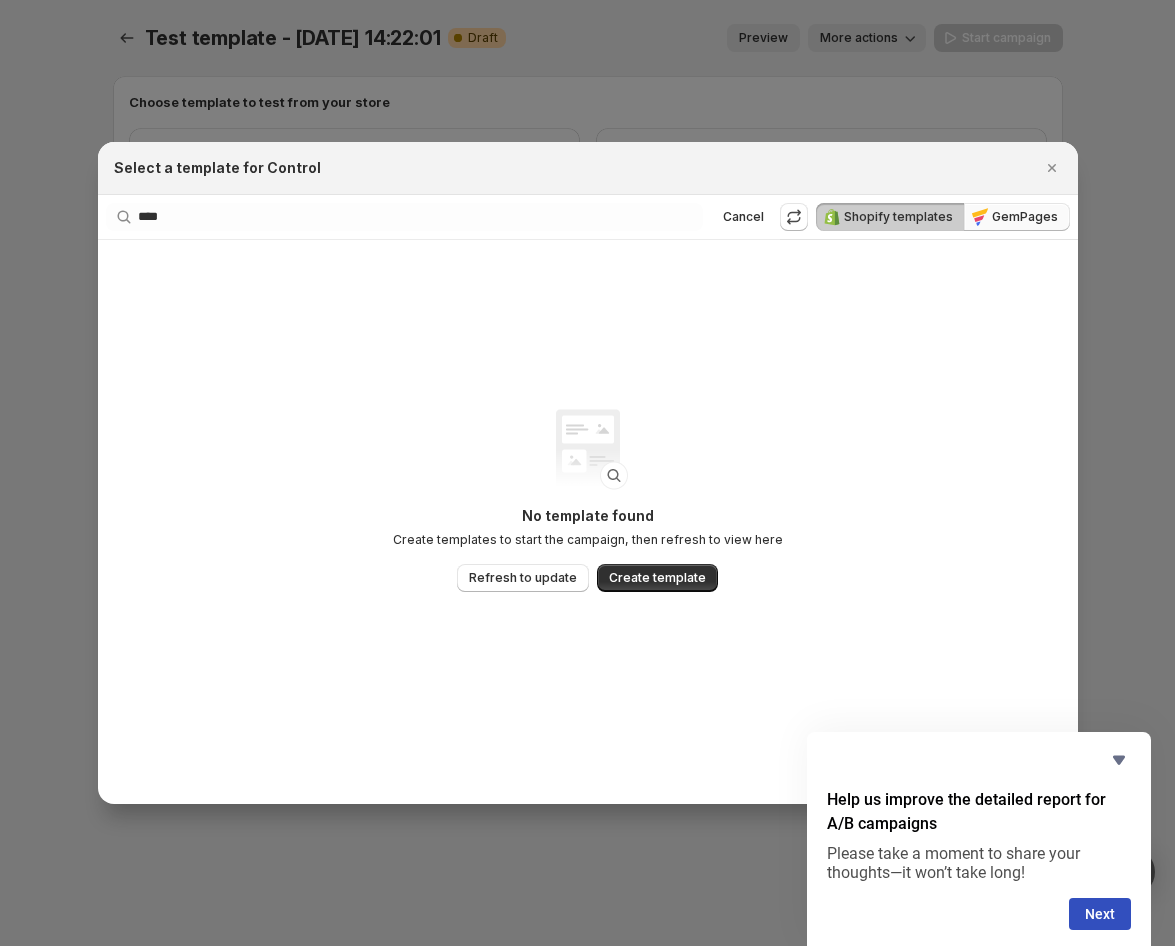 click 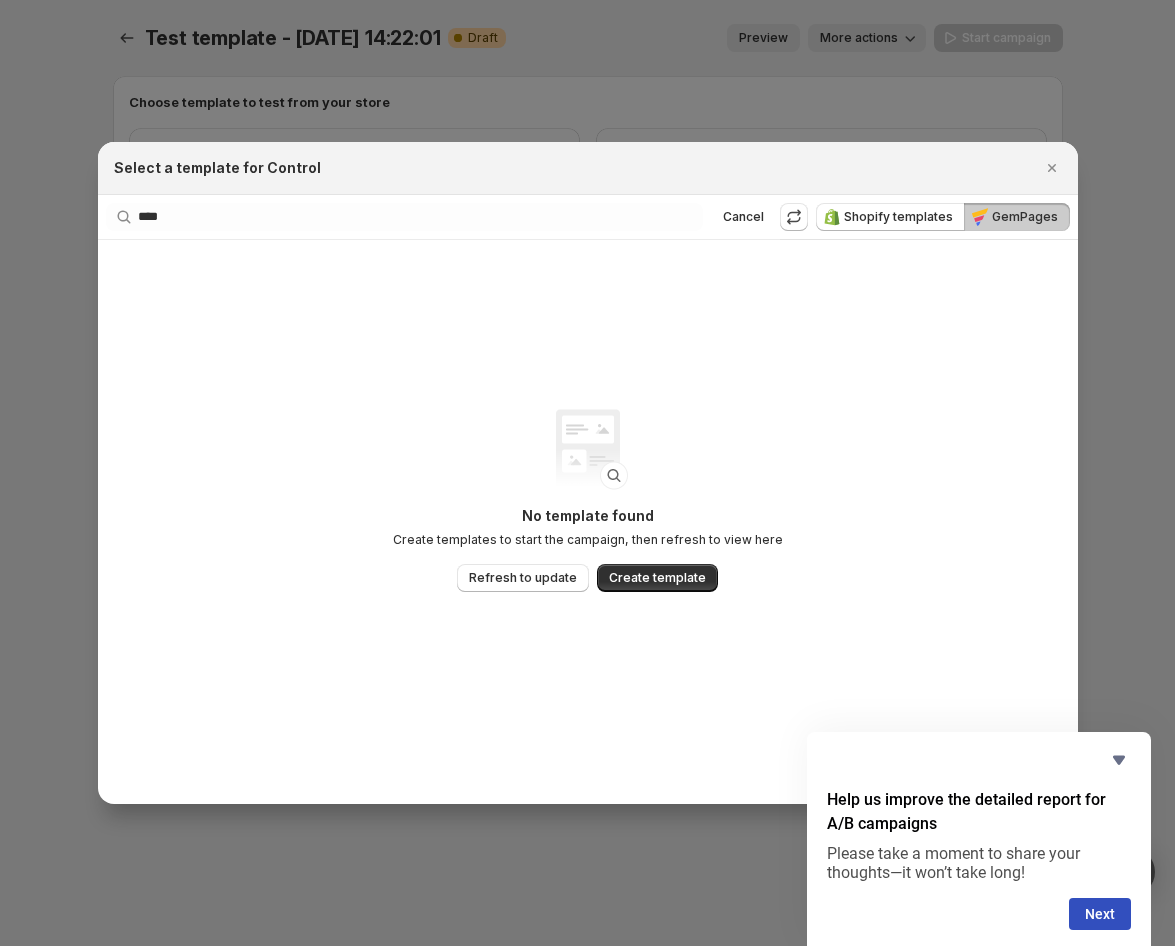 click on "Searching in all **** Clear Cancel" at bounding box center [439, 217] 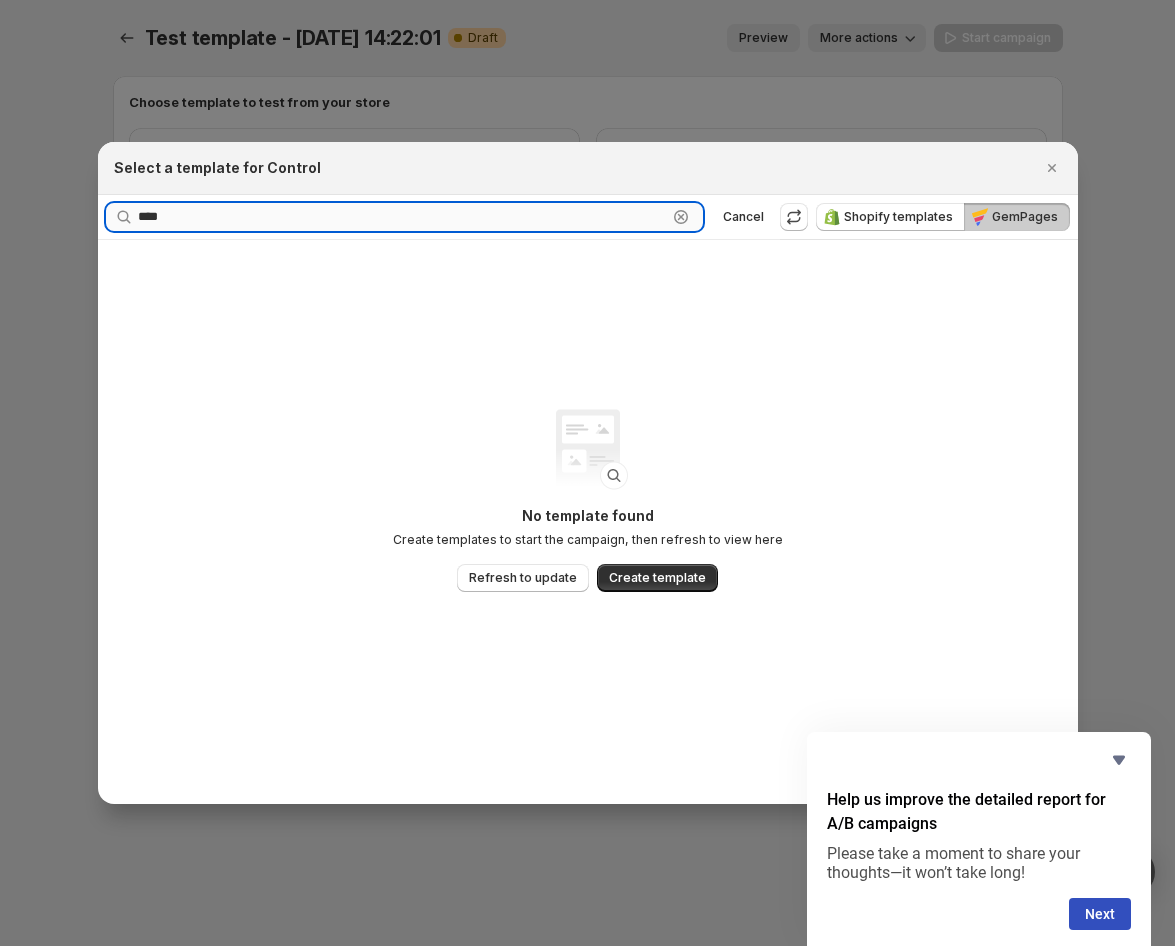 click on "****" at bounding box center [402, 217] 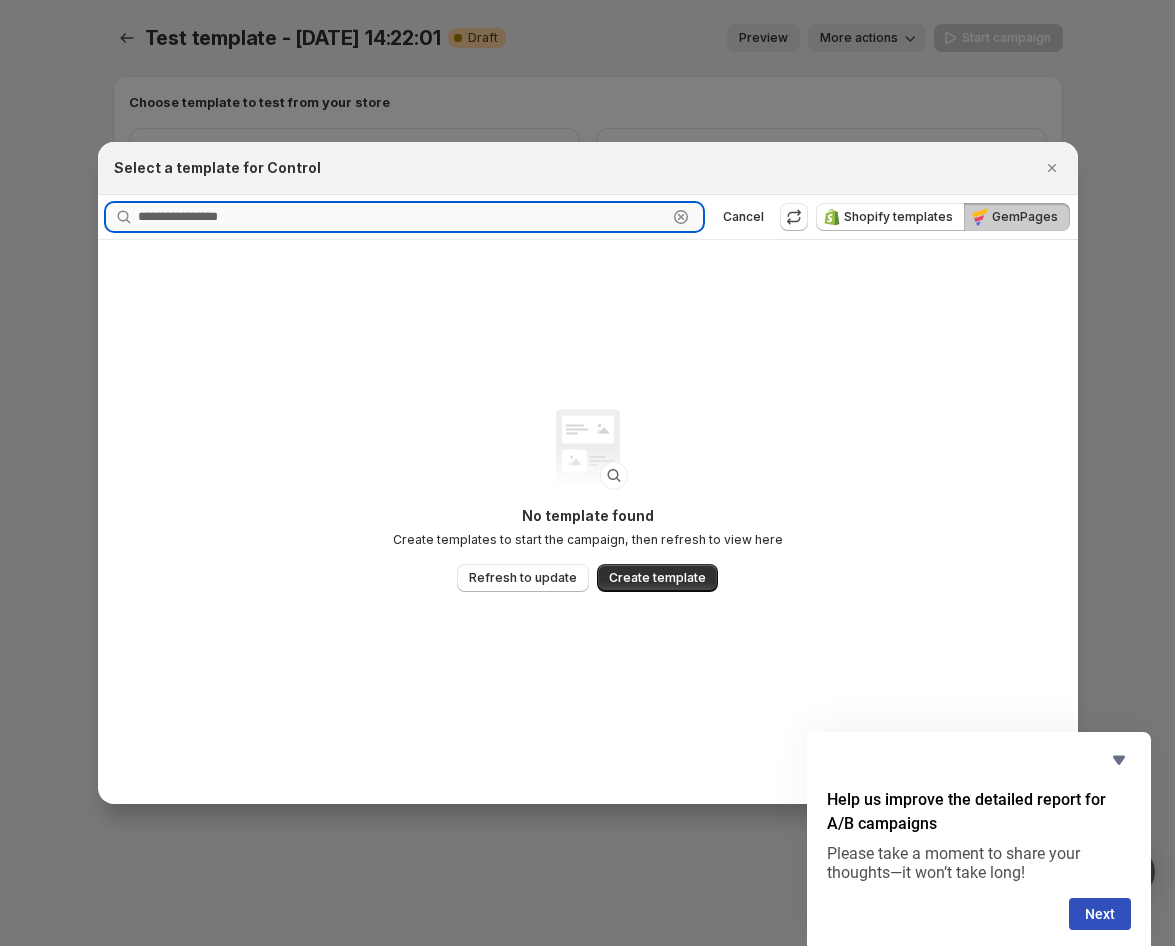 type 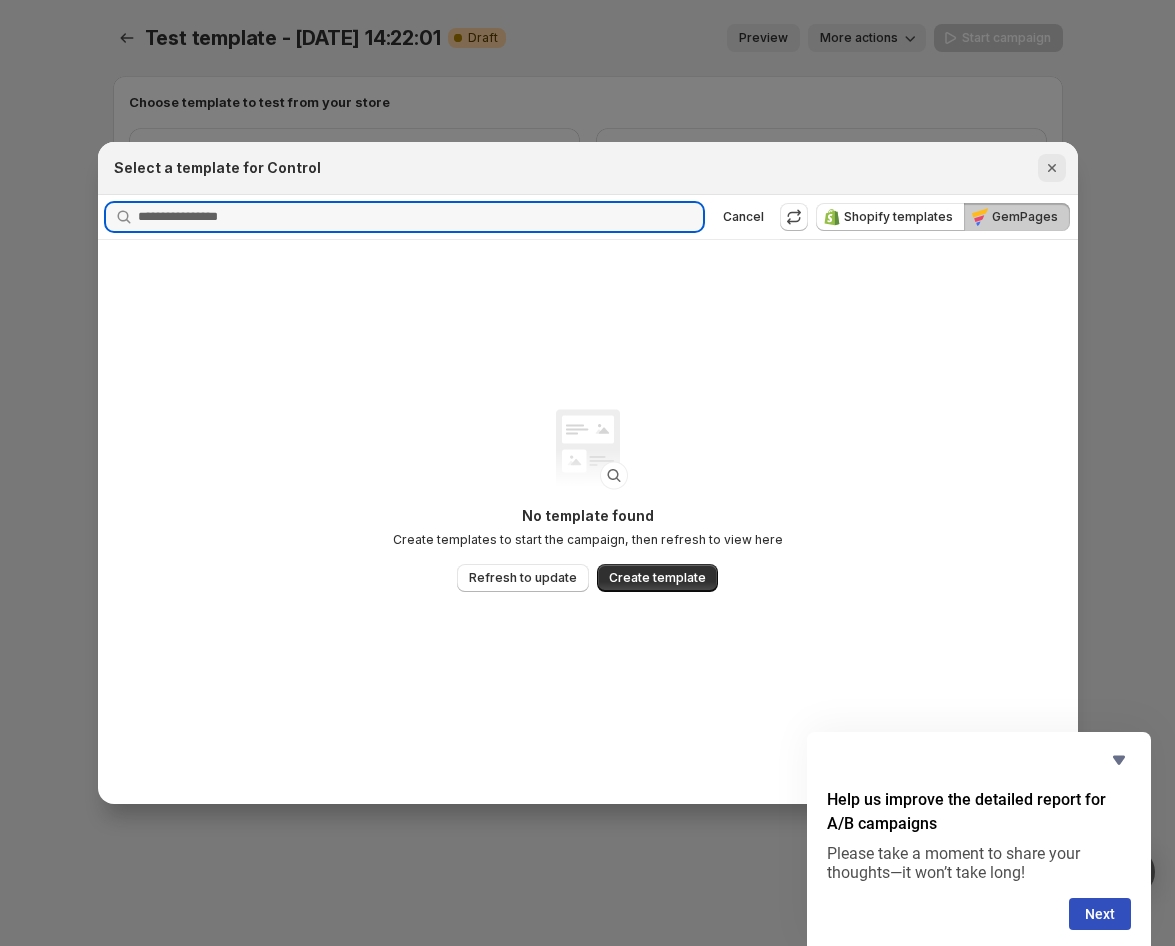 click 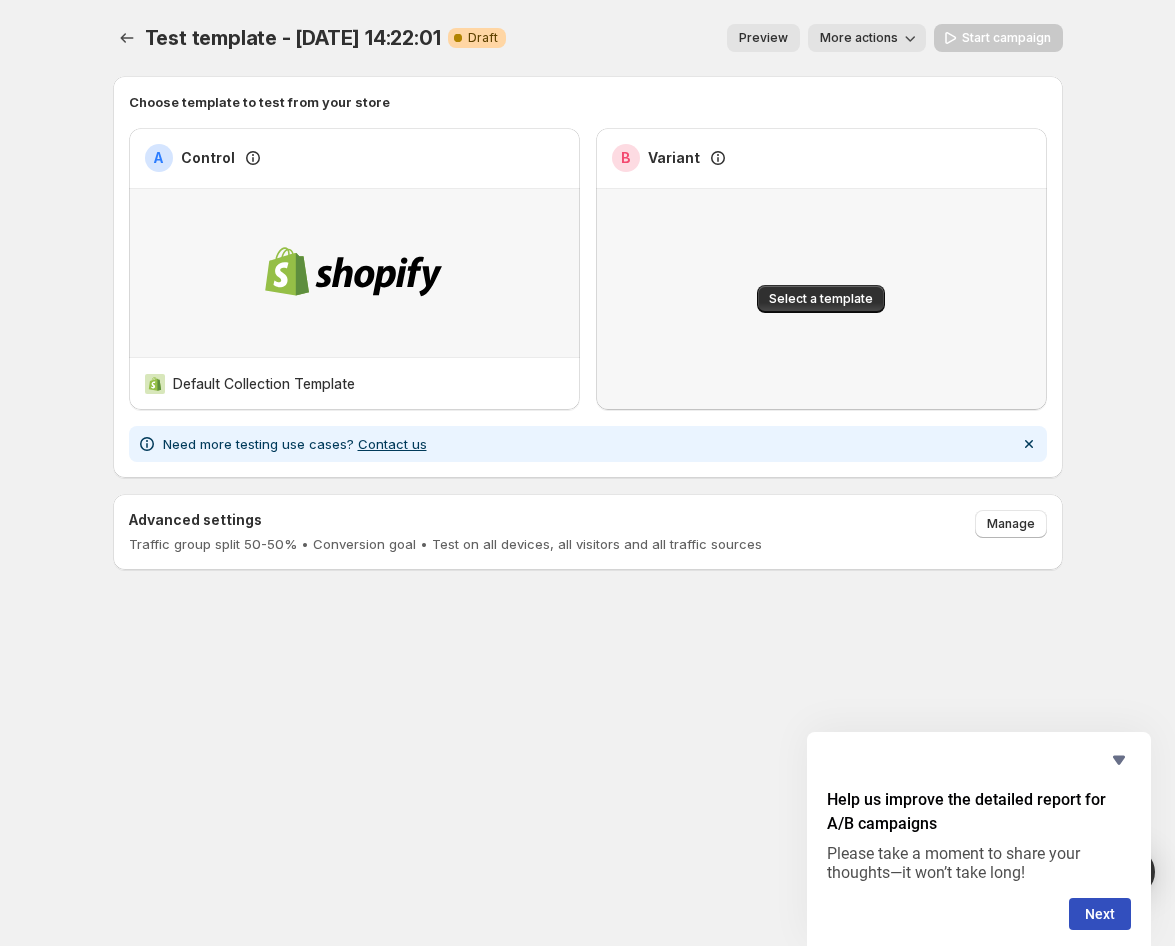 click on "Test template - Jul 1, 14:22:01. This page is ready Test template - Jul 1, 14:22:01 Warning Complete Draft Preview More actions More actions Preview More actions Start campaign Choose template to test from your store A Control Default Collection Template B Variant Select a template Need more testing use cases?   Contact us Advanced settings Traffic group split 50-50% • Conversion goal • Test on all devices, all visitors and all traffic sources Manage Home Campaigns Plans" at bounding box center (587, 339) 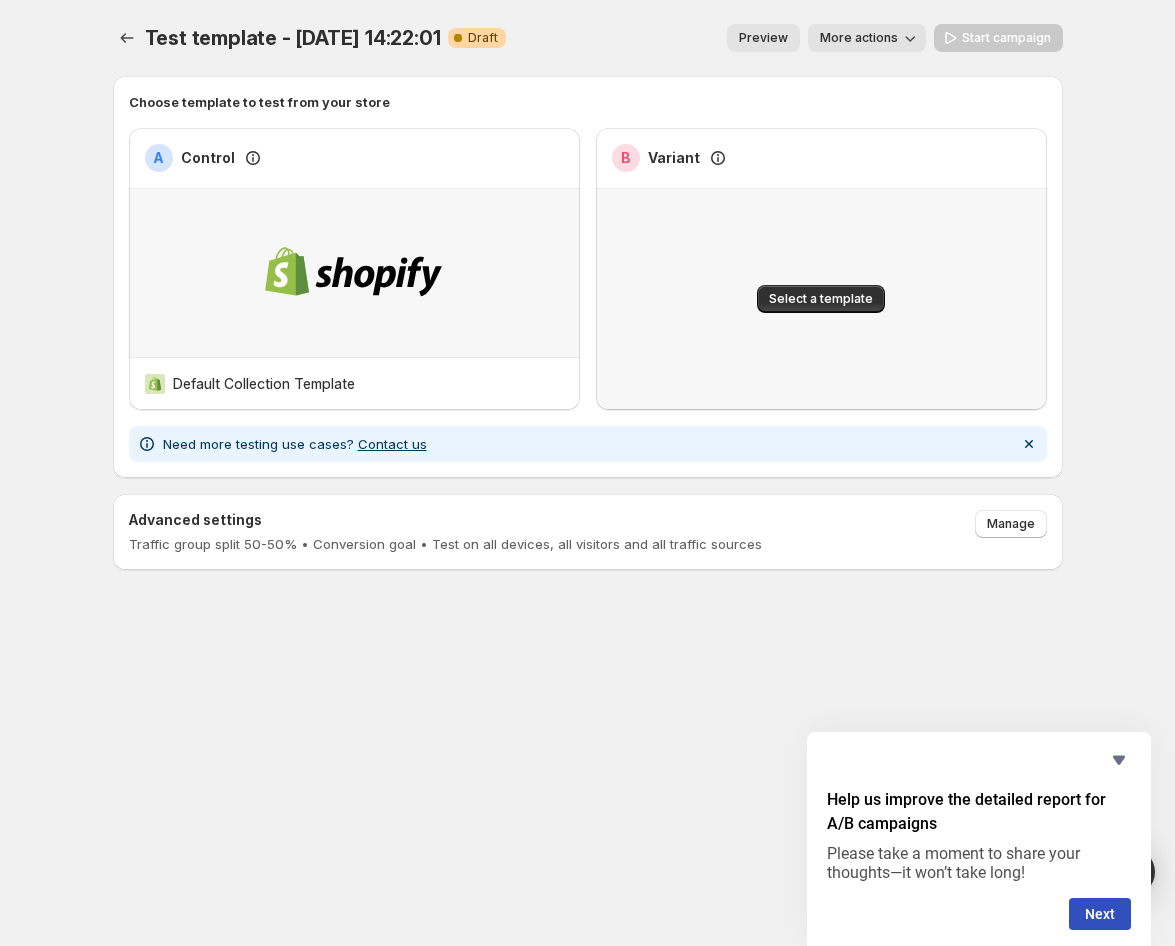 click on "Test template - Jul 1, 14:22:01. This page is ready Test template - Jul 1, 14:22:01 Warning Complete Draft Preview More actions More actions Preview More actions Start campaign" at bounding box center [588, 38] 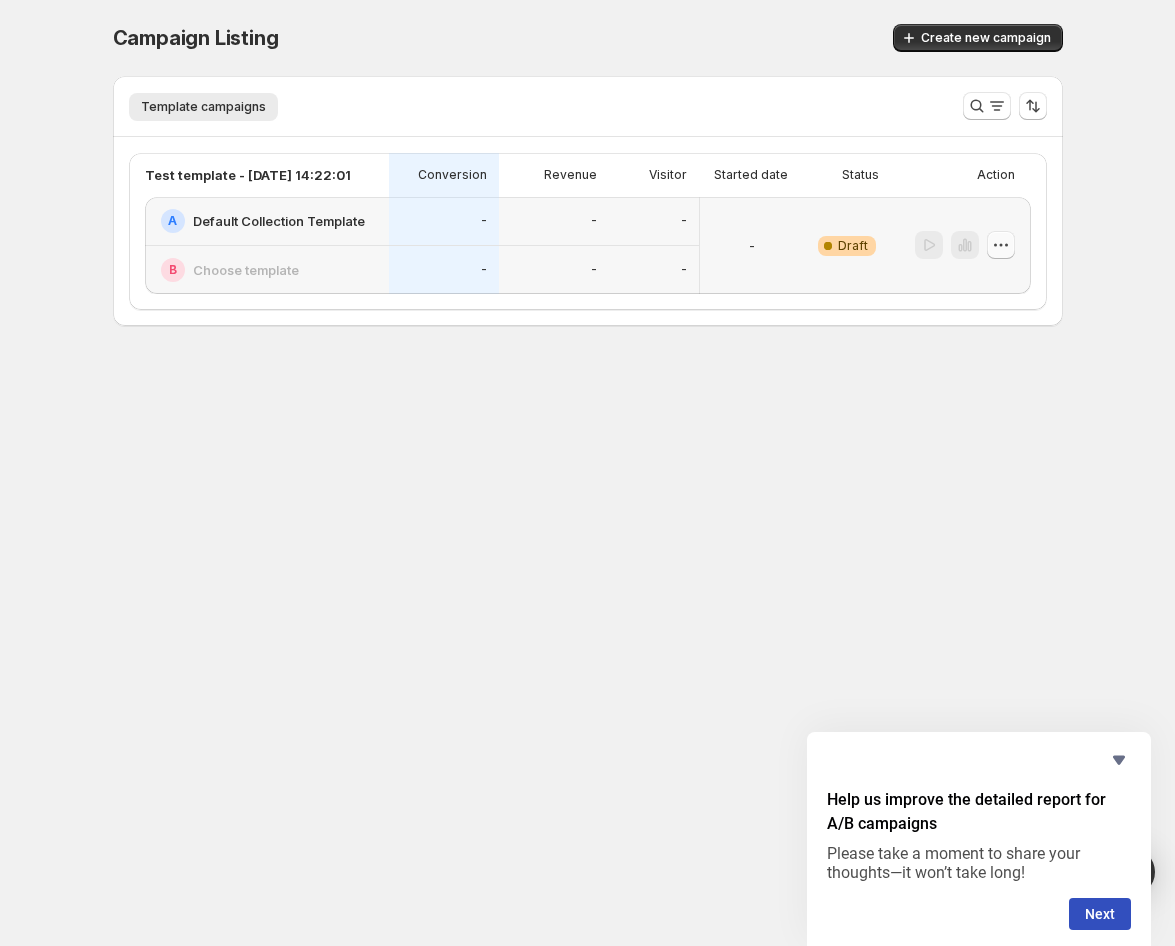 click 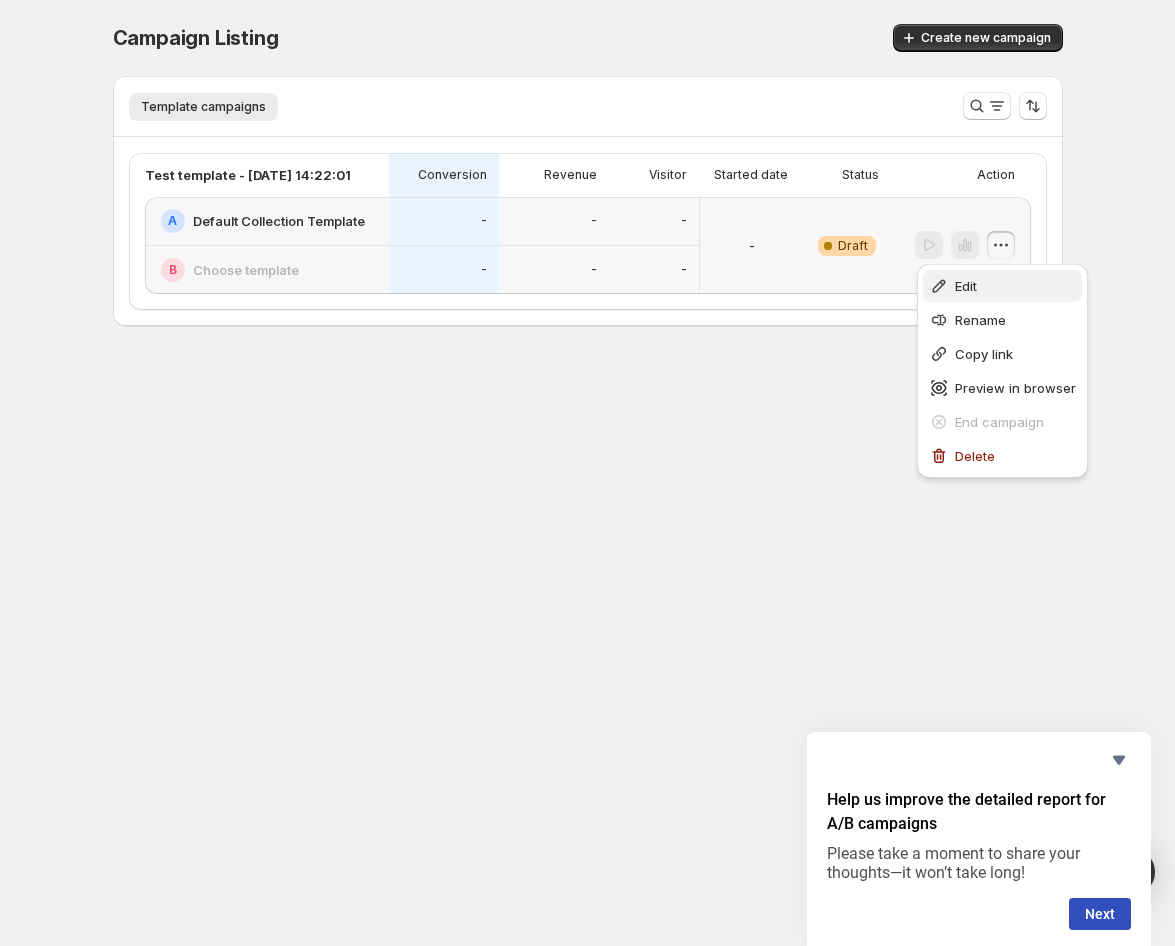 click on "Edit" at bounding box center [966, 286] 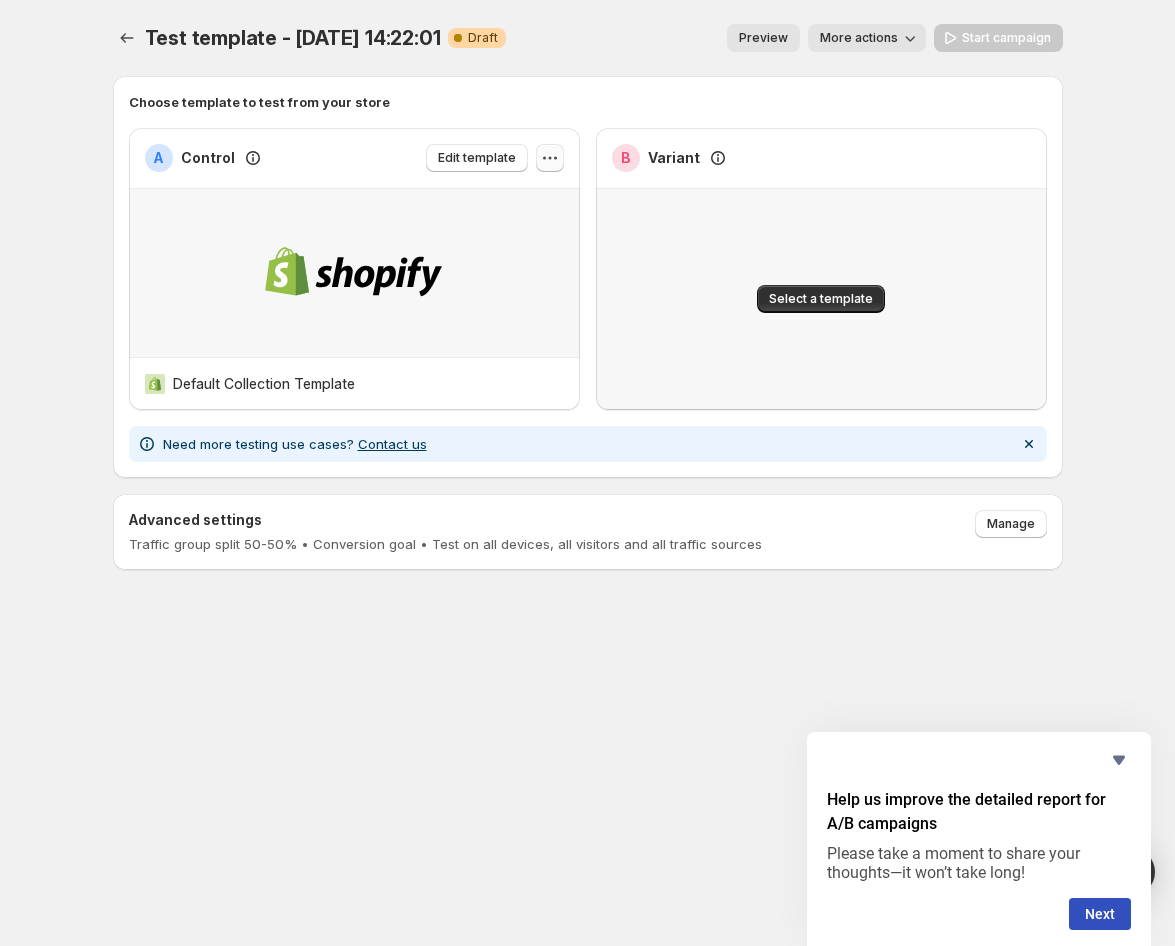 click 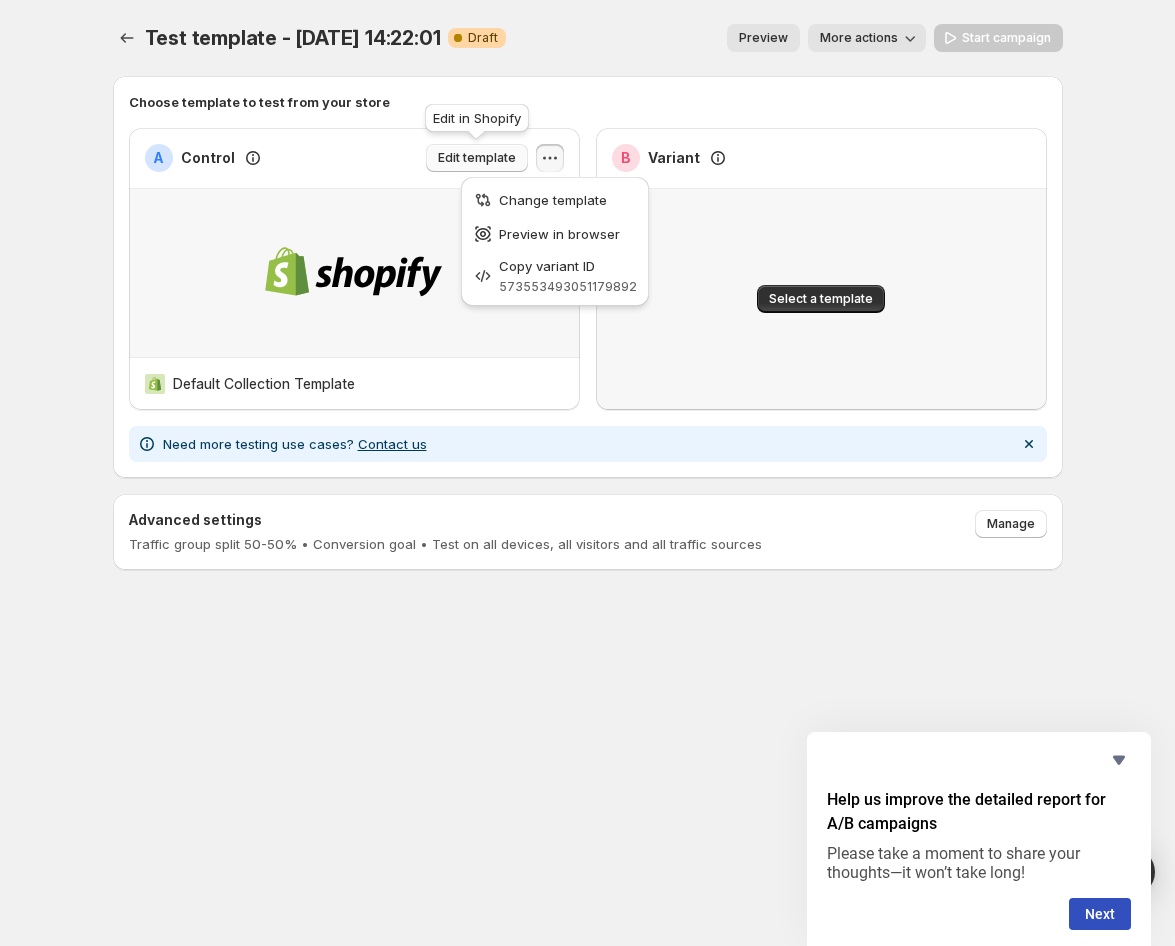 click on "Edit template" at bounding box center (477, 158) 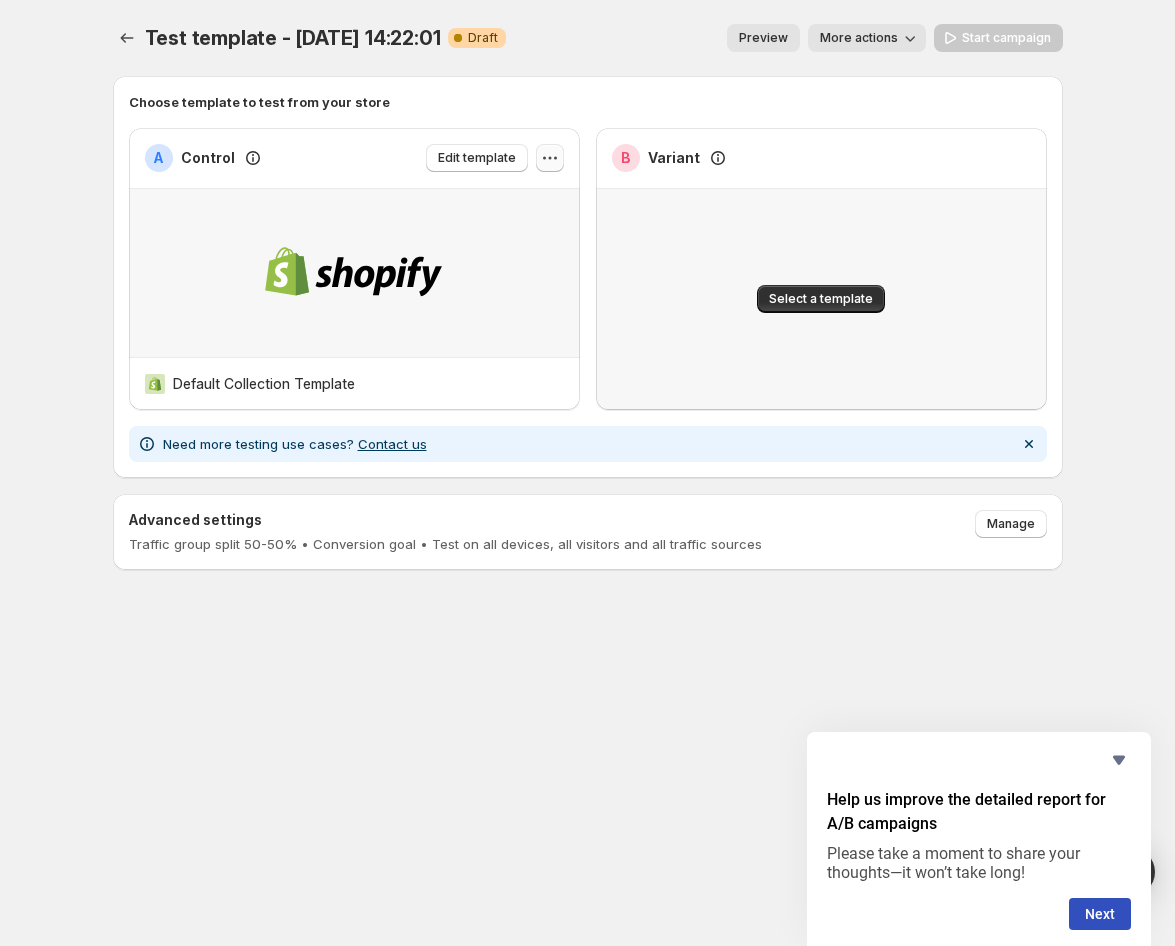 click 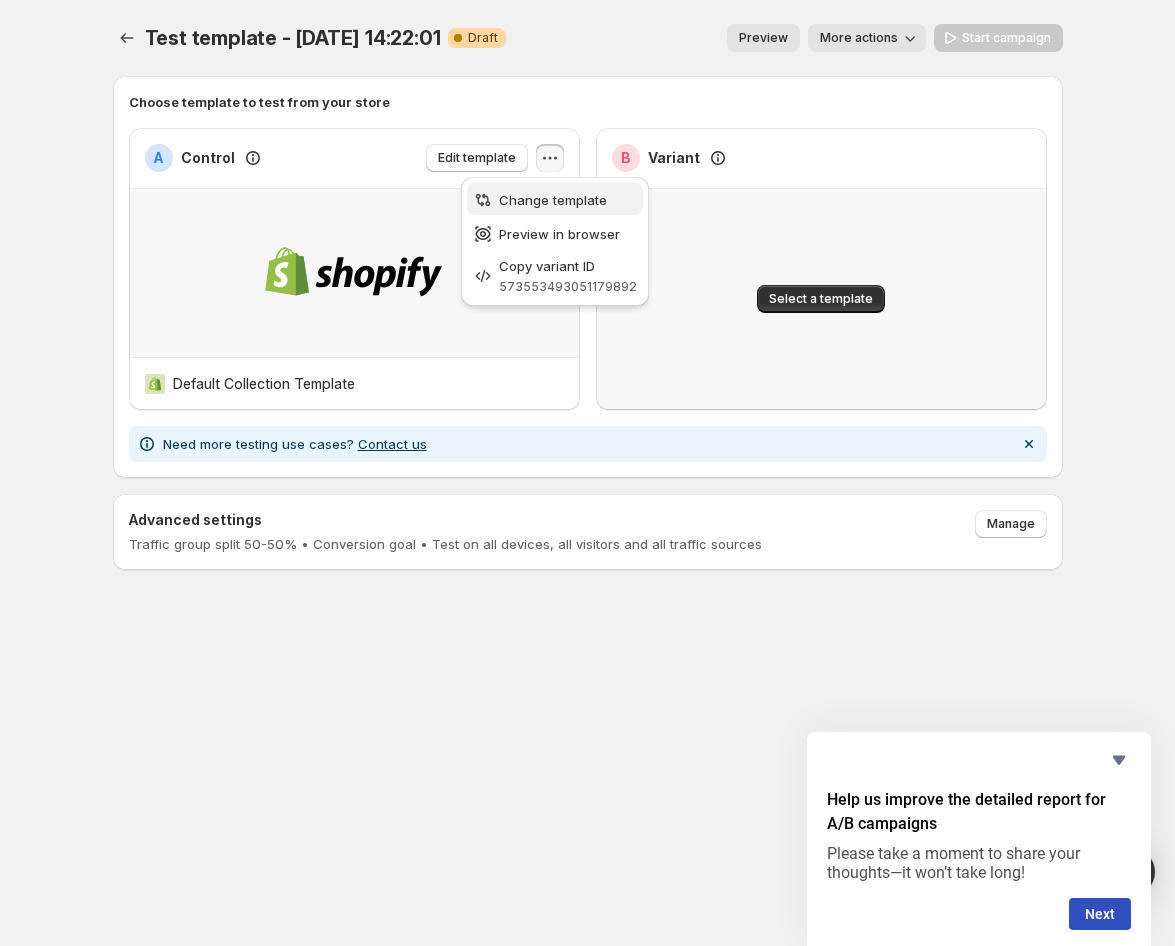 click on "Change template" at bounding box center (553, 200) 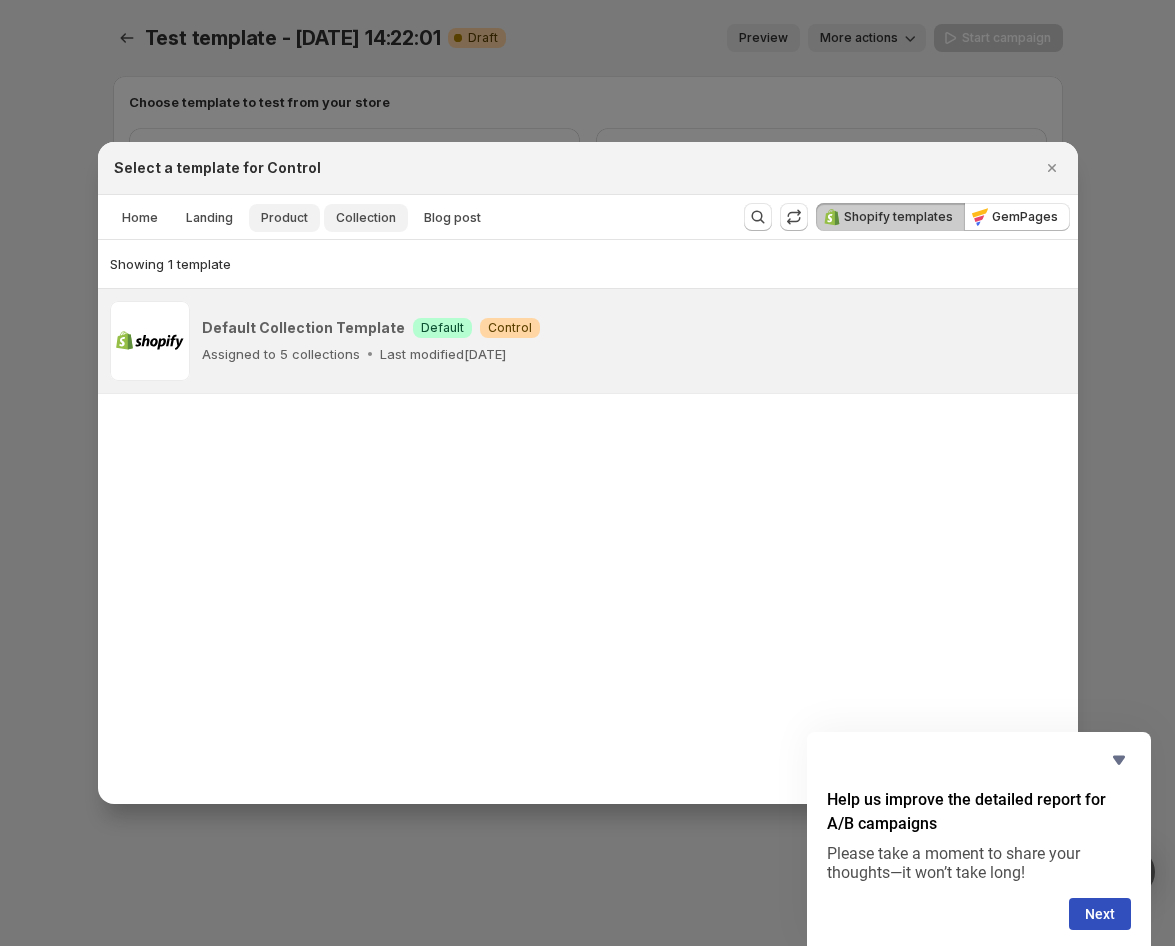 click on "Product" at bounding box center [284, 218] 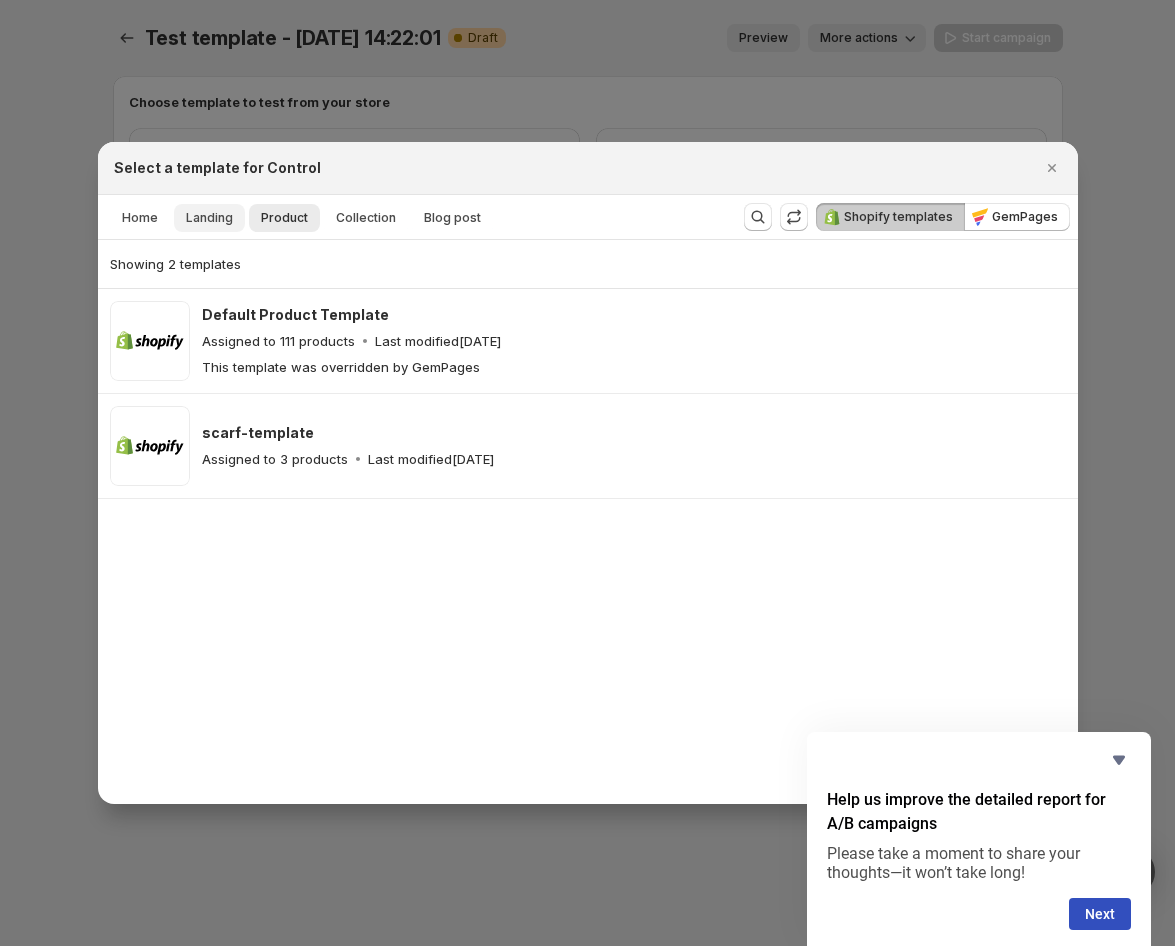 click on "Landing" at bounding box center (209, 218) 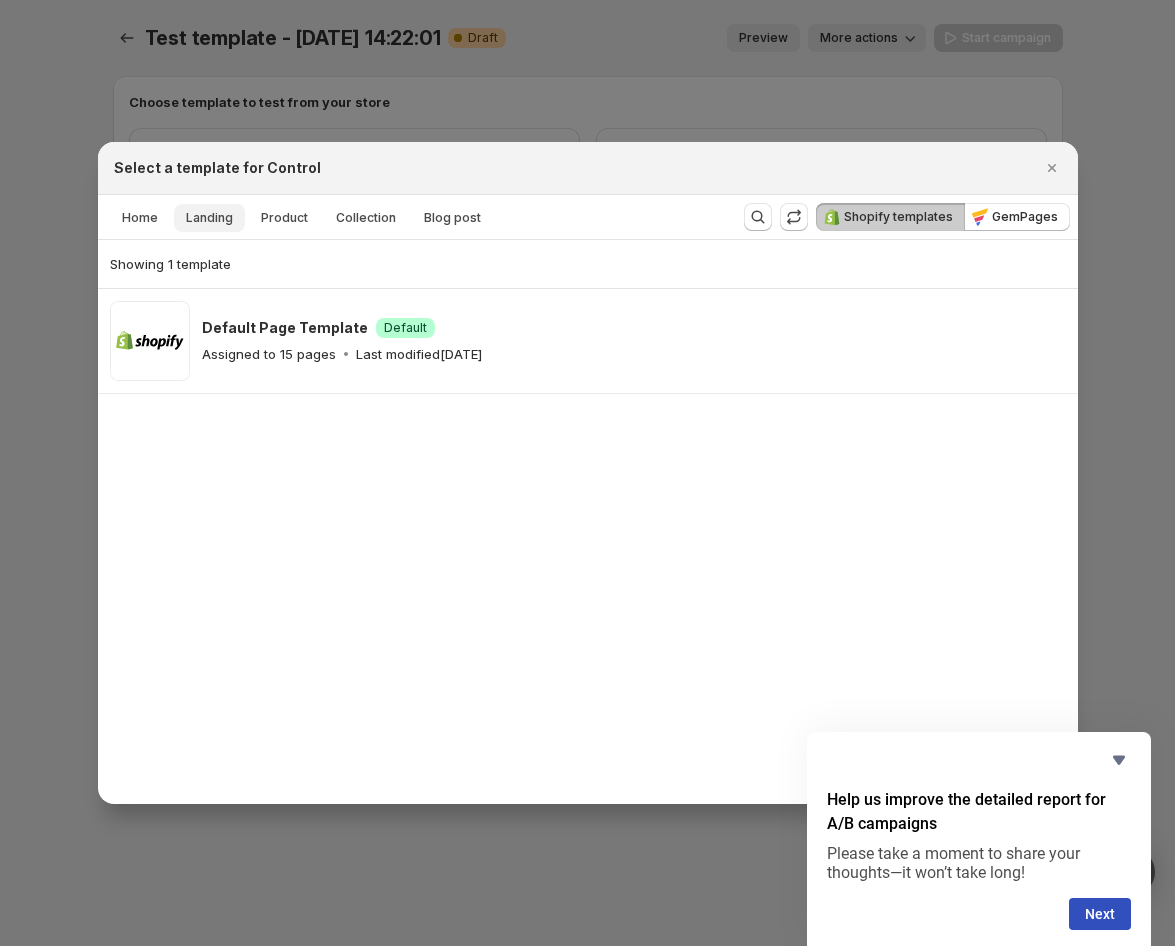 click on "Landing" at bounding box center [209, 218] 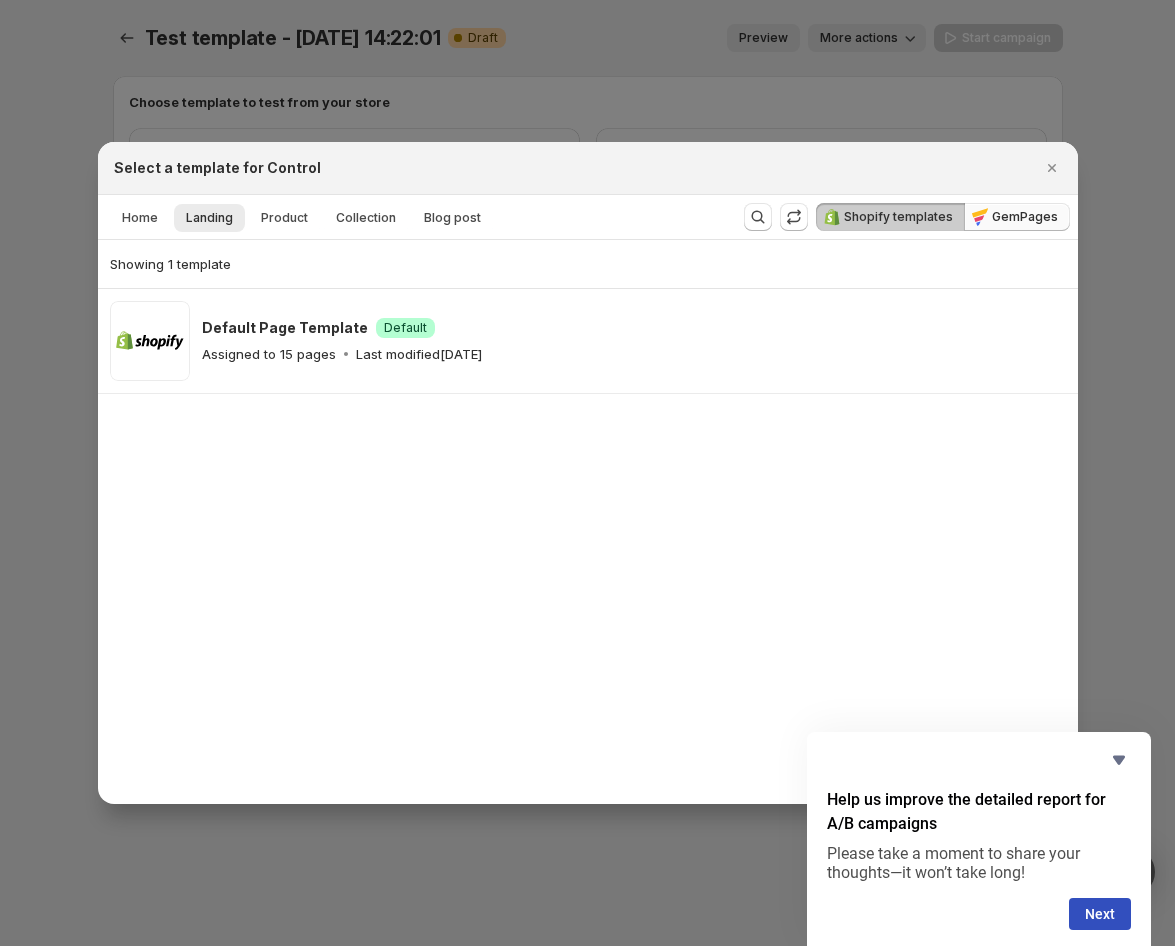 click 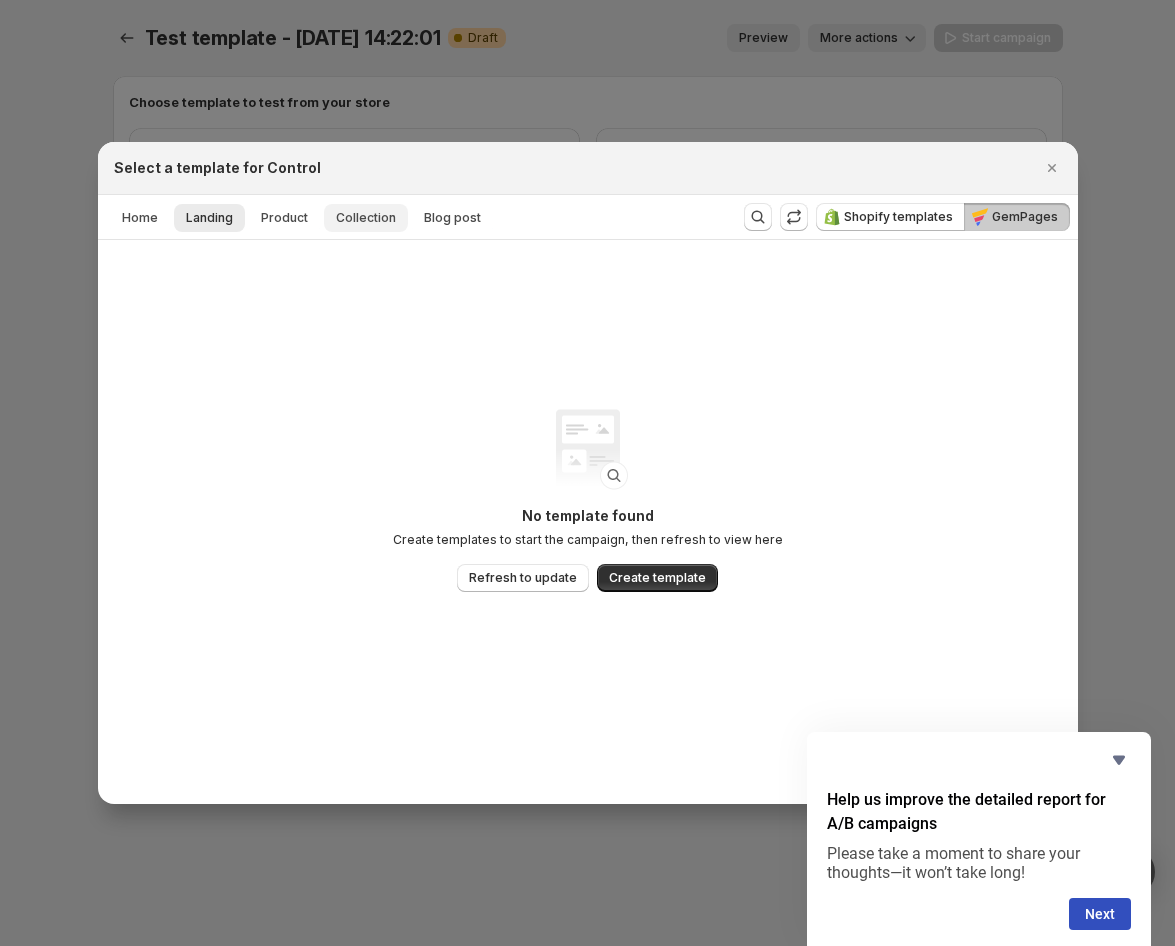 click on "Collection" at bounding box center [366, 218] 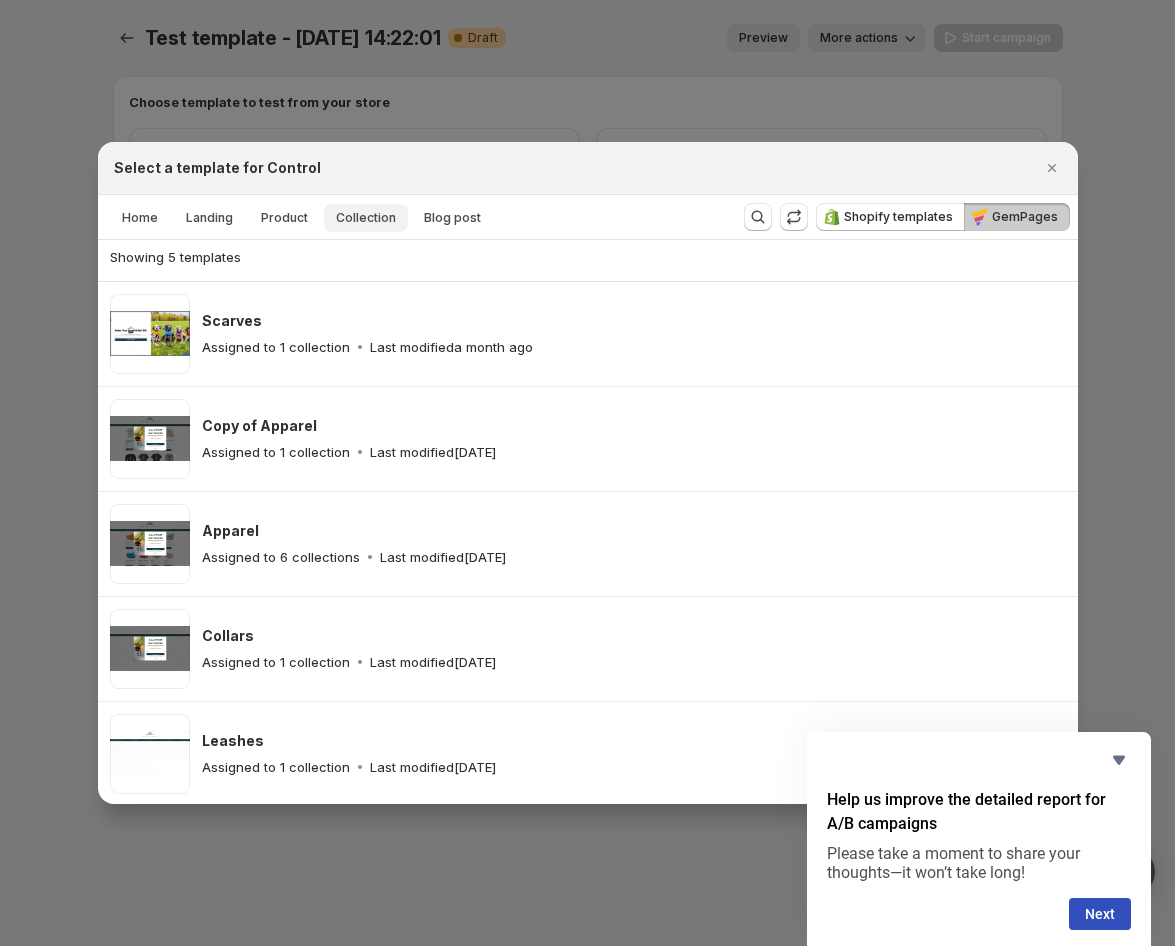 scroll, scrollTop: 0, scrollLeft: 0, axis: both 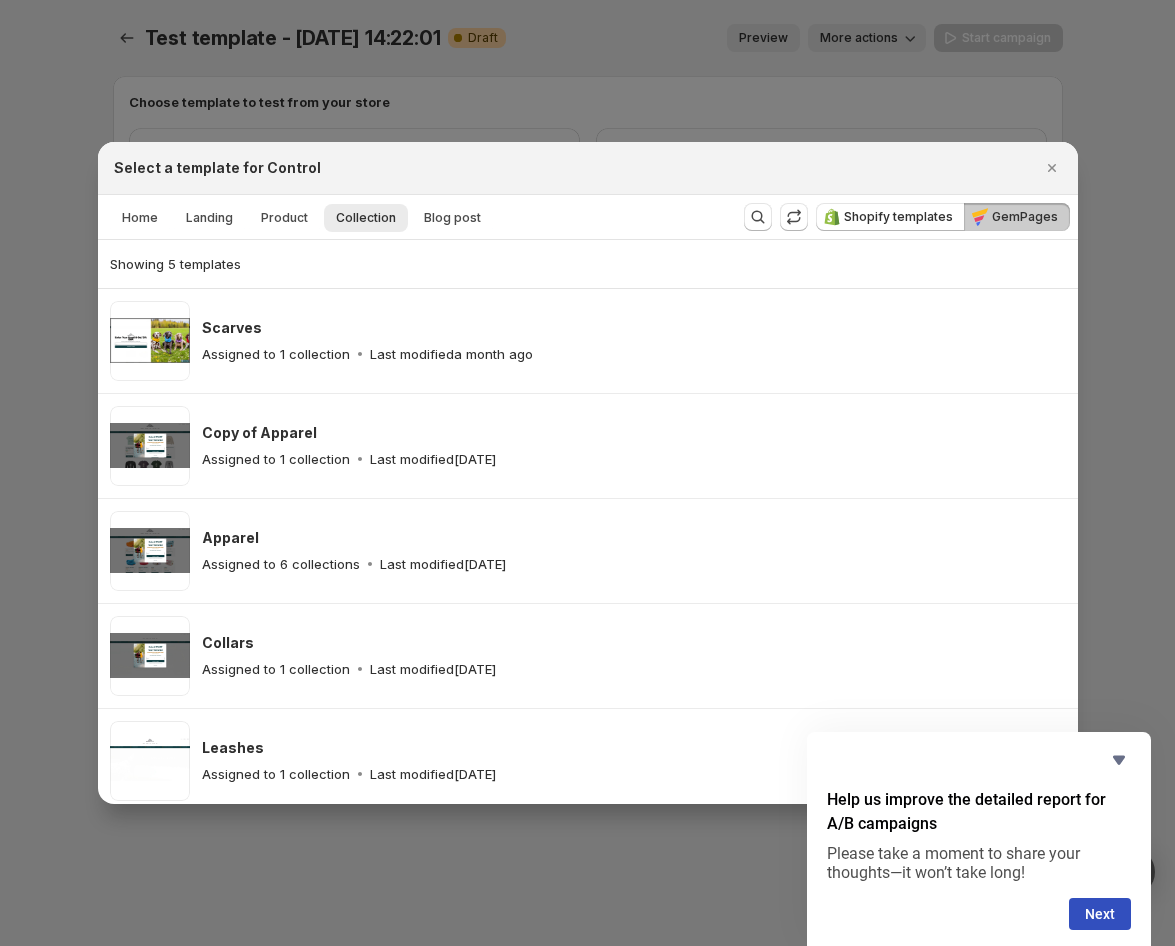 drag, startPoint x: 992, startPoint y: 59, endPoint x: 959, endPoint y: 62, distance: 33.13608 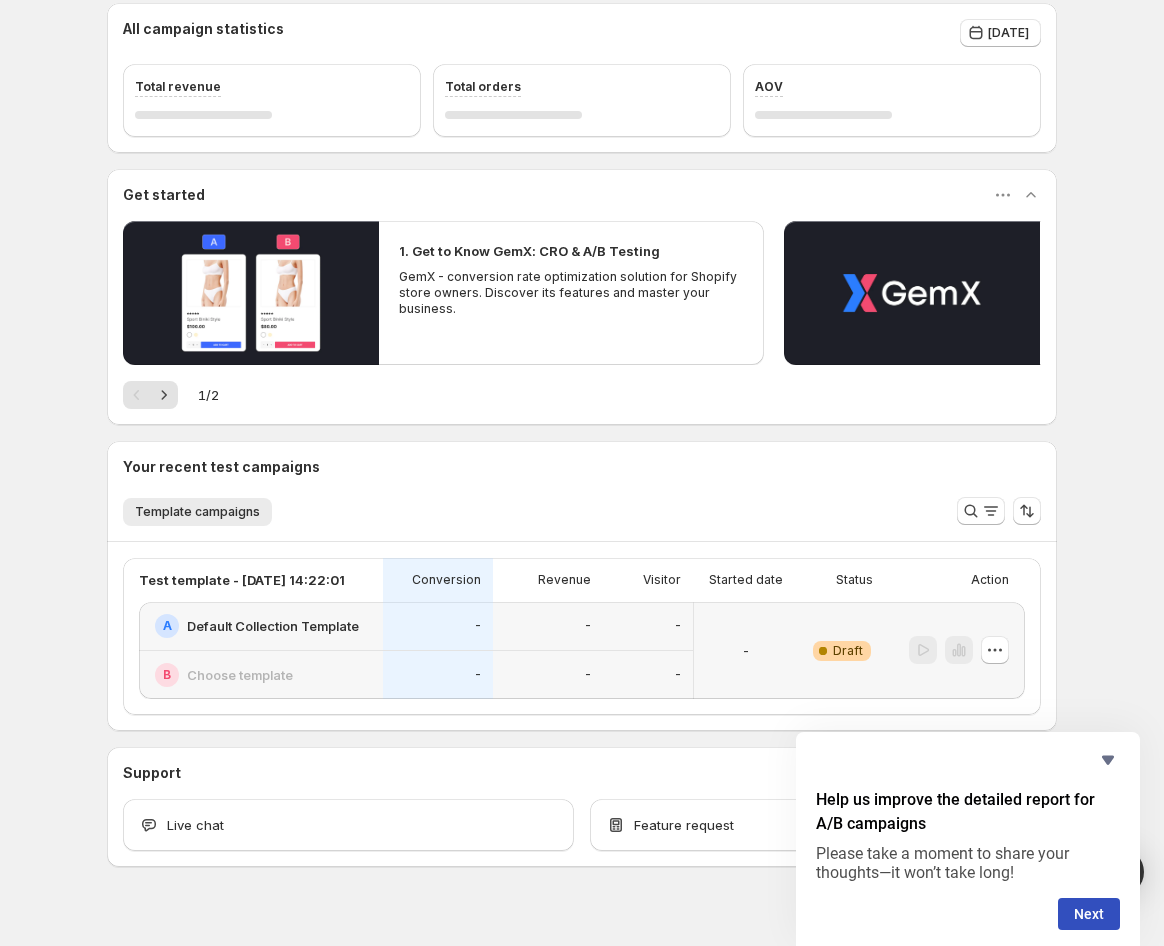 scroll, scrollTop: 210, scrollLeft: 0, axis: vertical 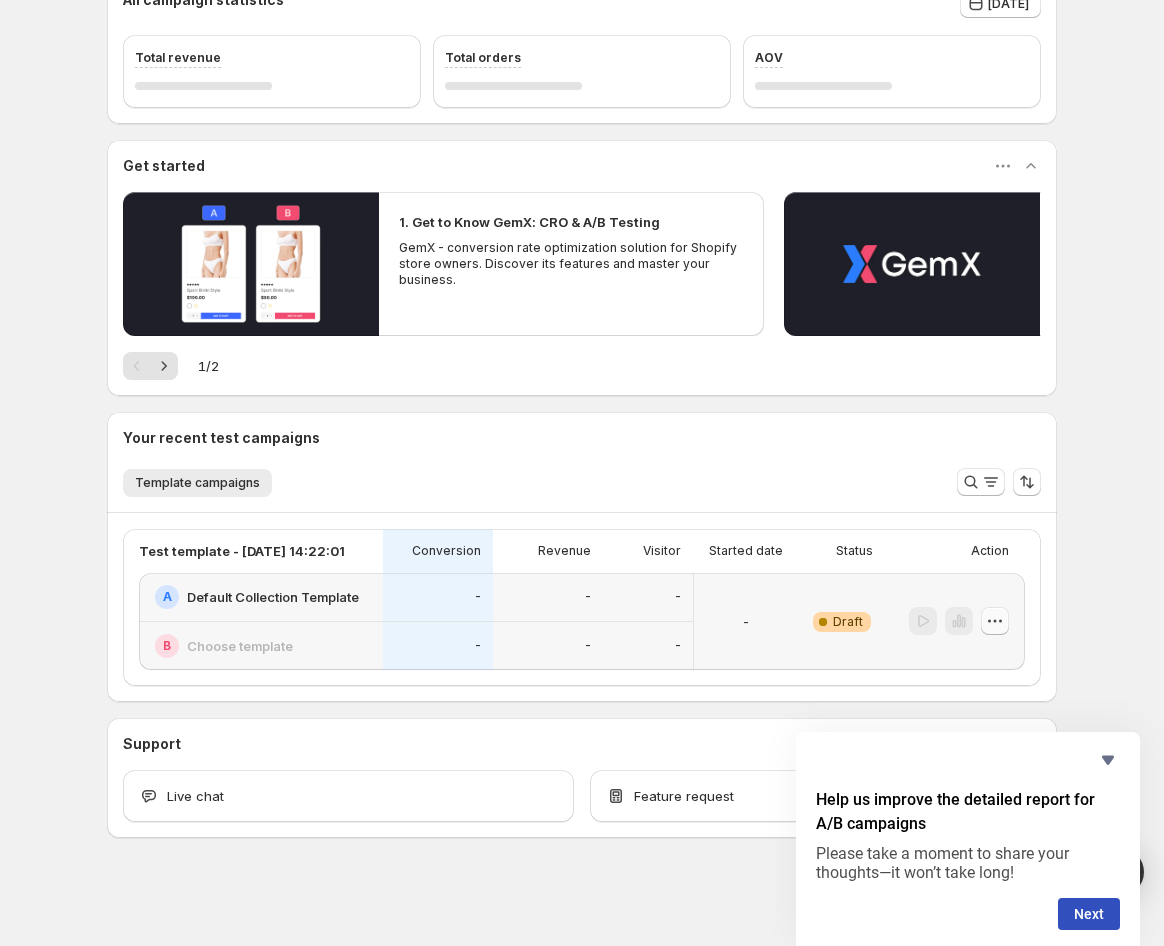 click 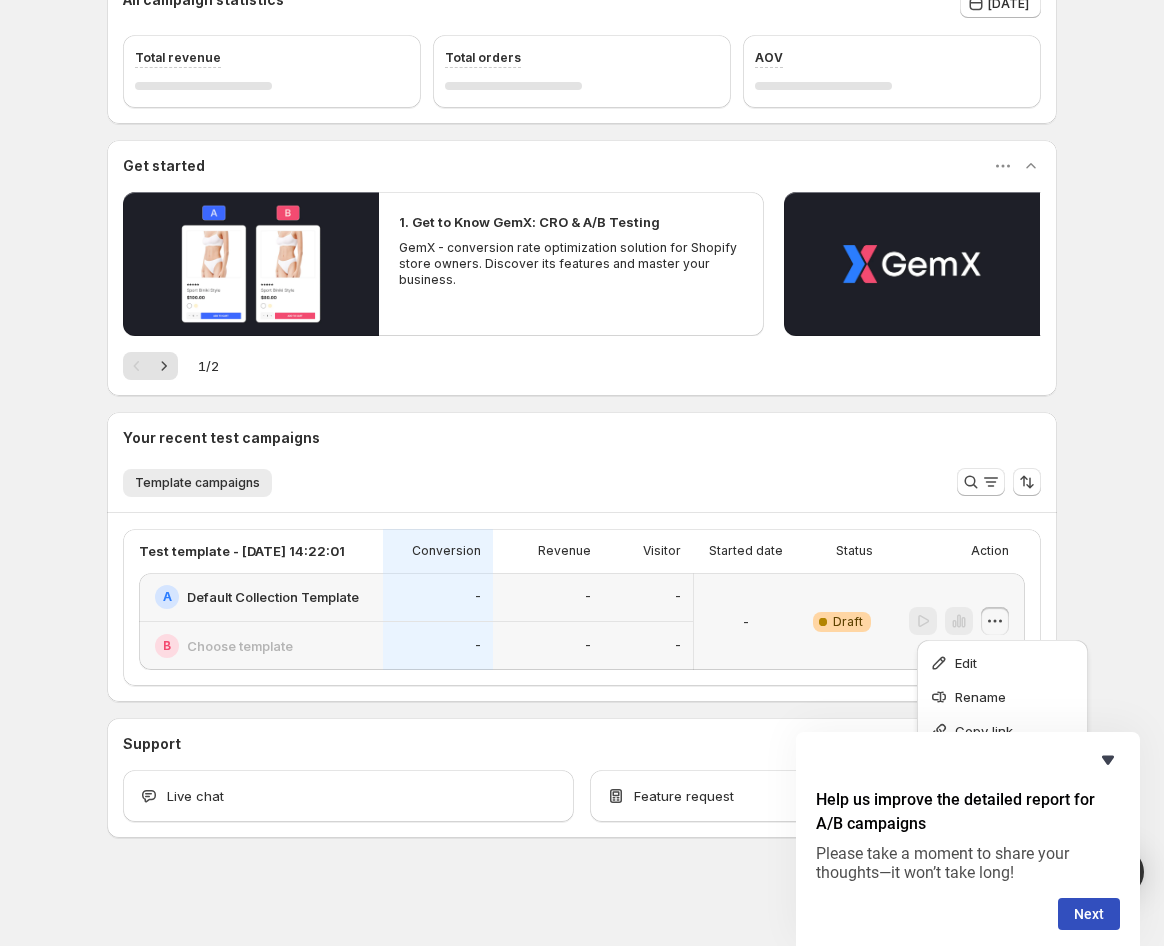 click 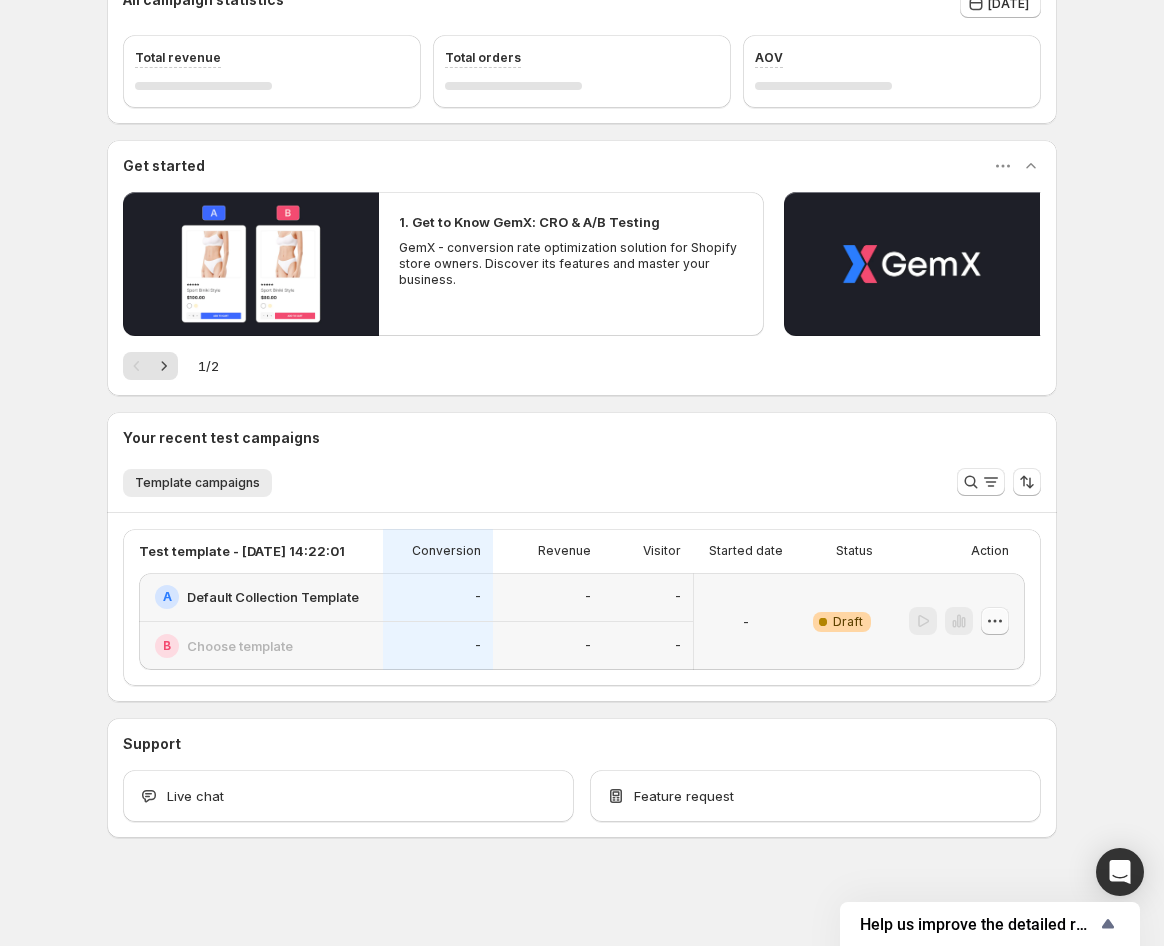 click 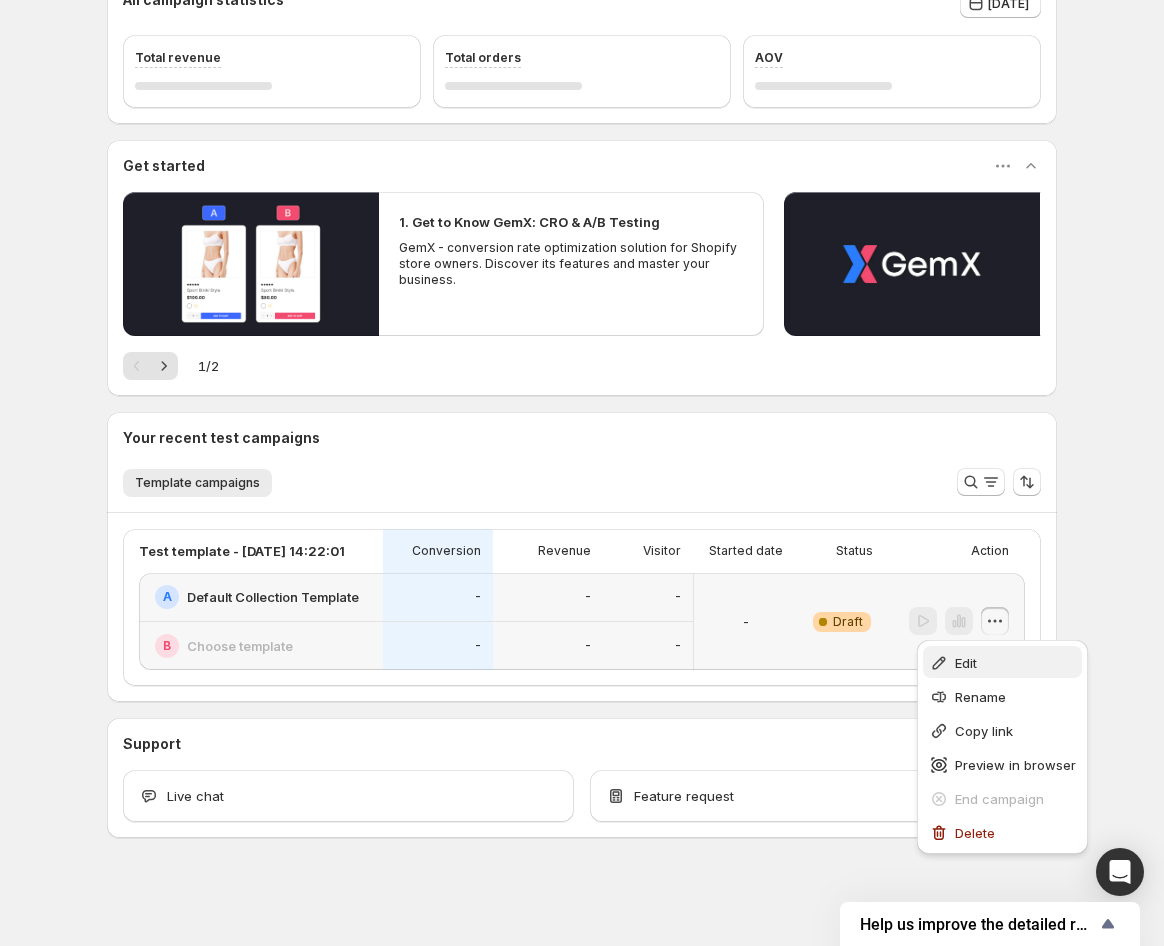 click on "Edit" at bounding box center [966, 663] 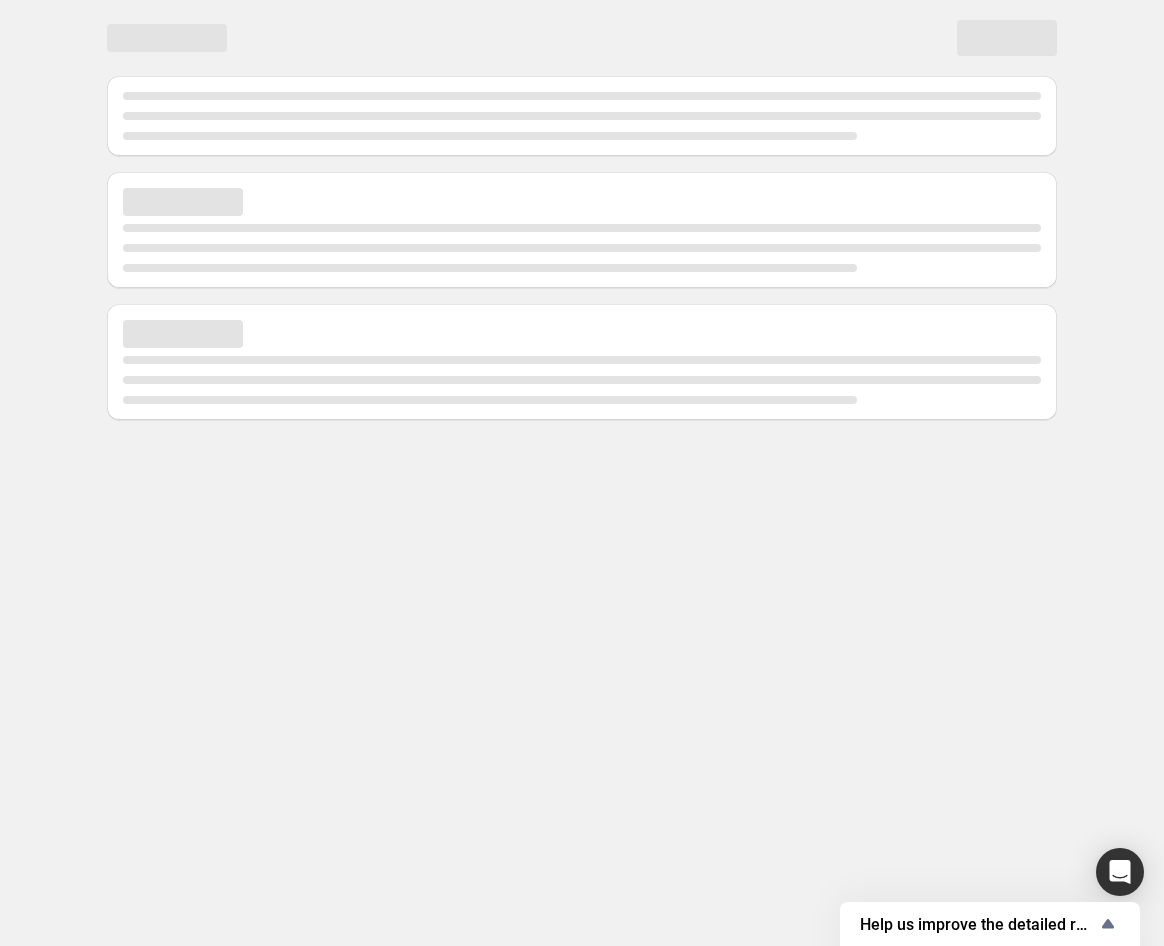 scroll, scrollTop: 0, scrollLeft: 0, axis: both 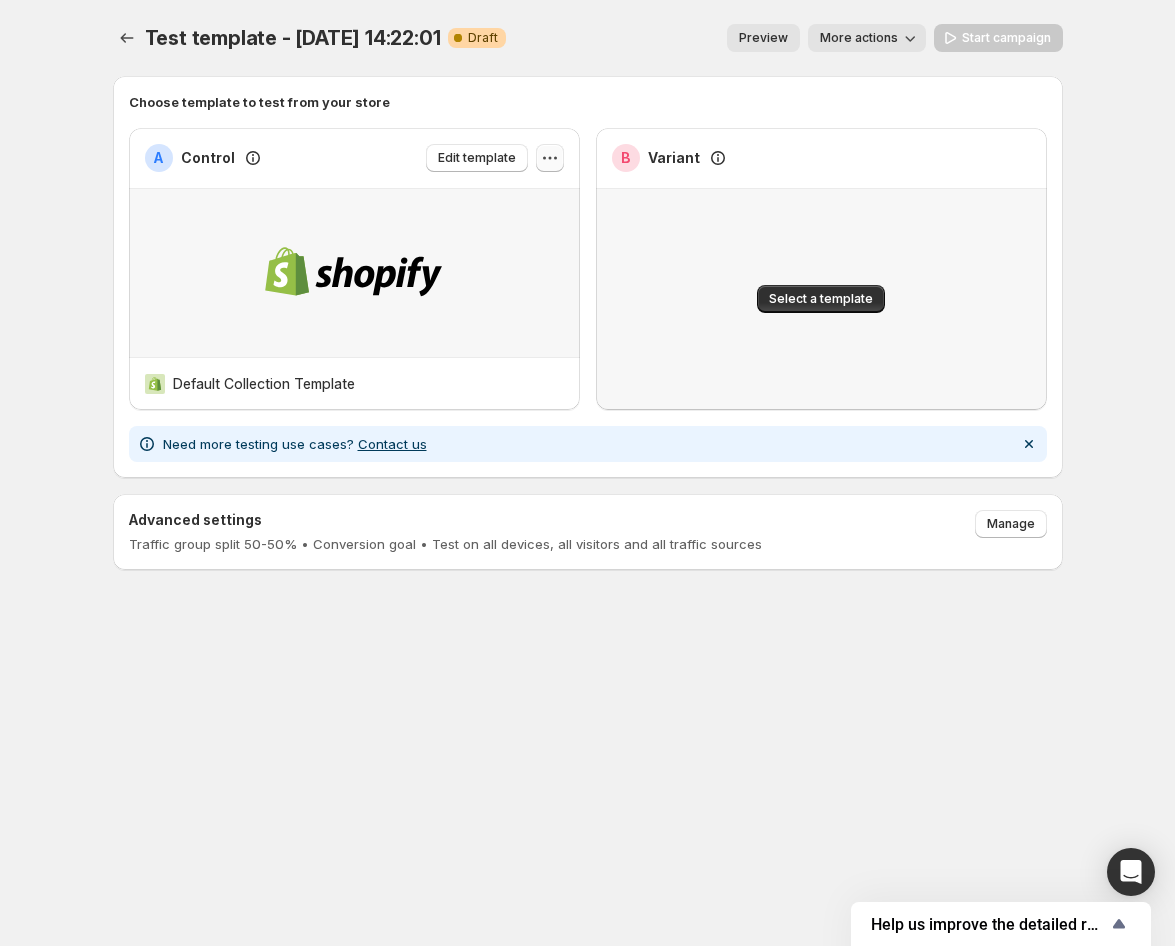 drag, startPoint x: 463, startPoint y: 163, endPoint x: 537, endPoint y: 150, distance: 75.13322 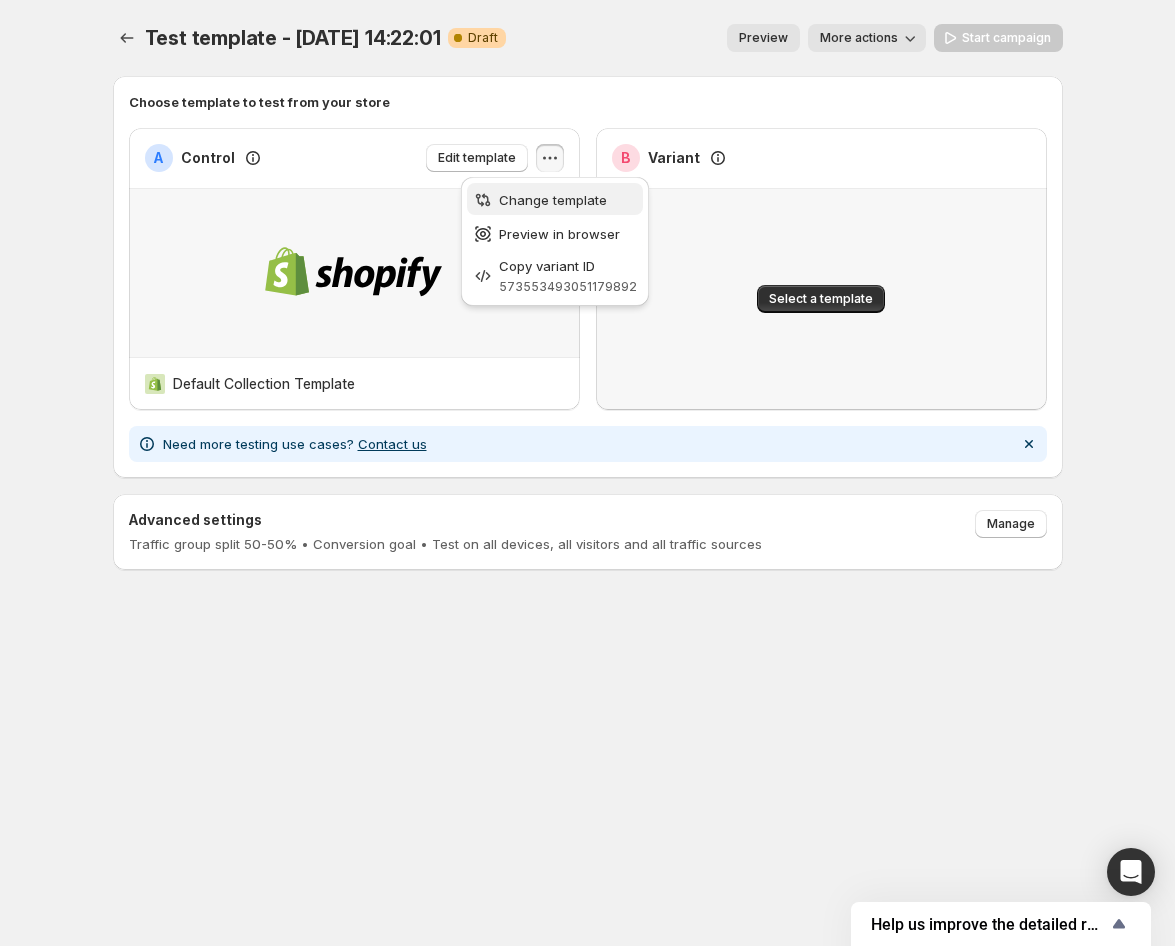click on "Change template" at bounding box center (553, 200) 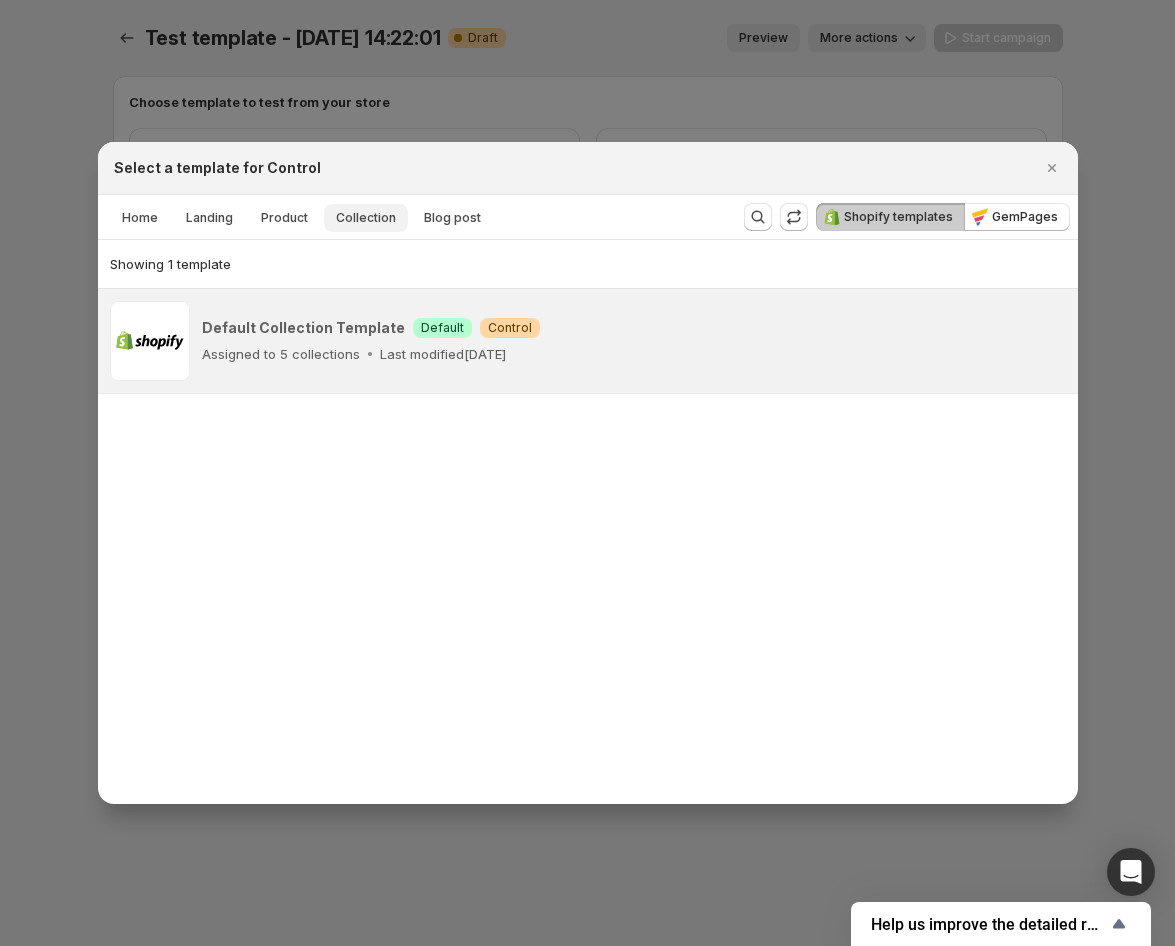 click on "Collection" at bounding box center [366, 218] 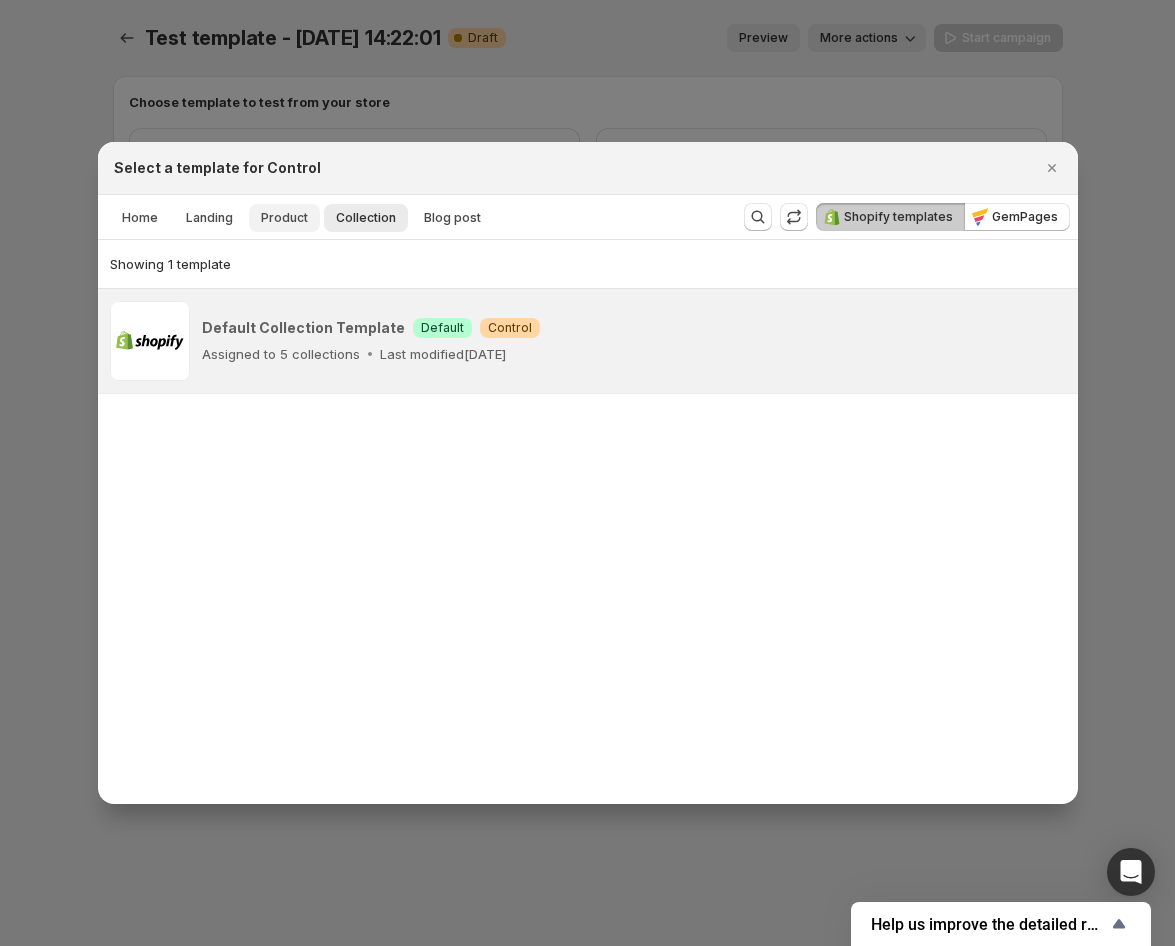 click on "Product" at bounding box center (284, 218) 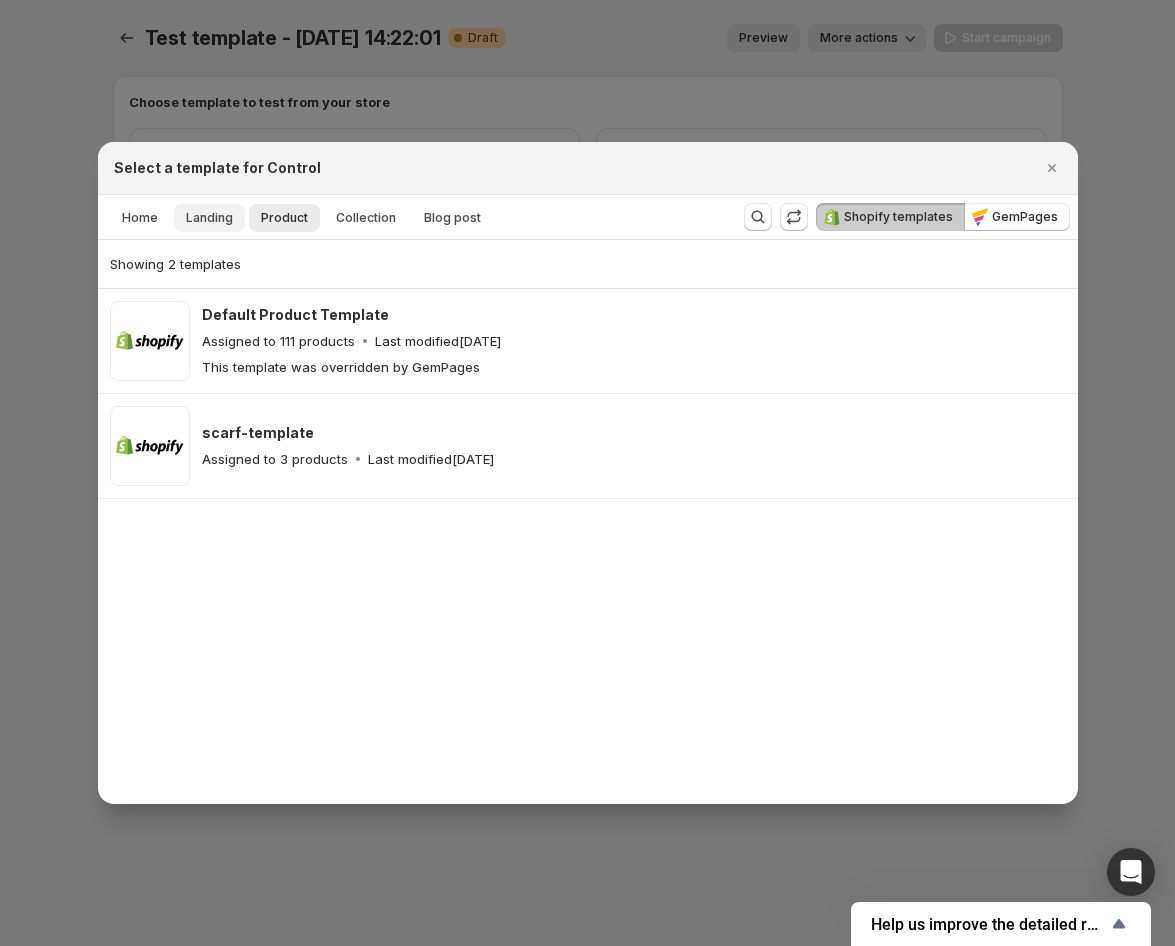 click on "Landing" at bounding box center (209, 218) 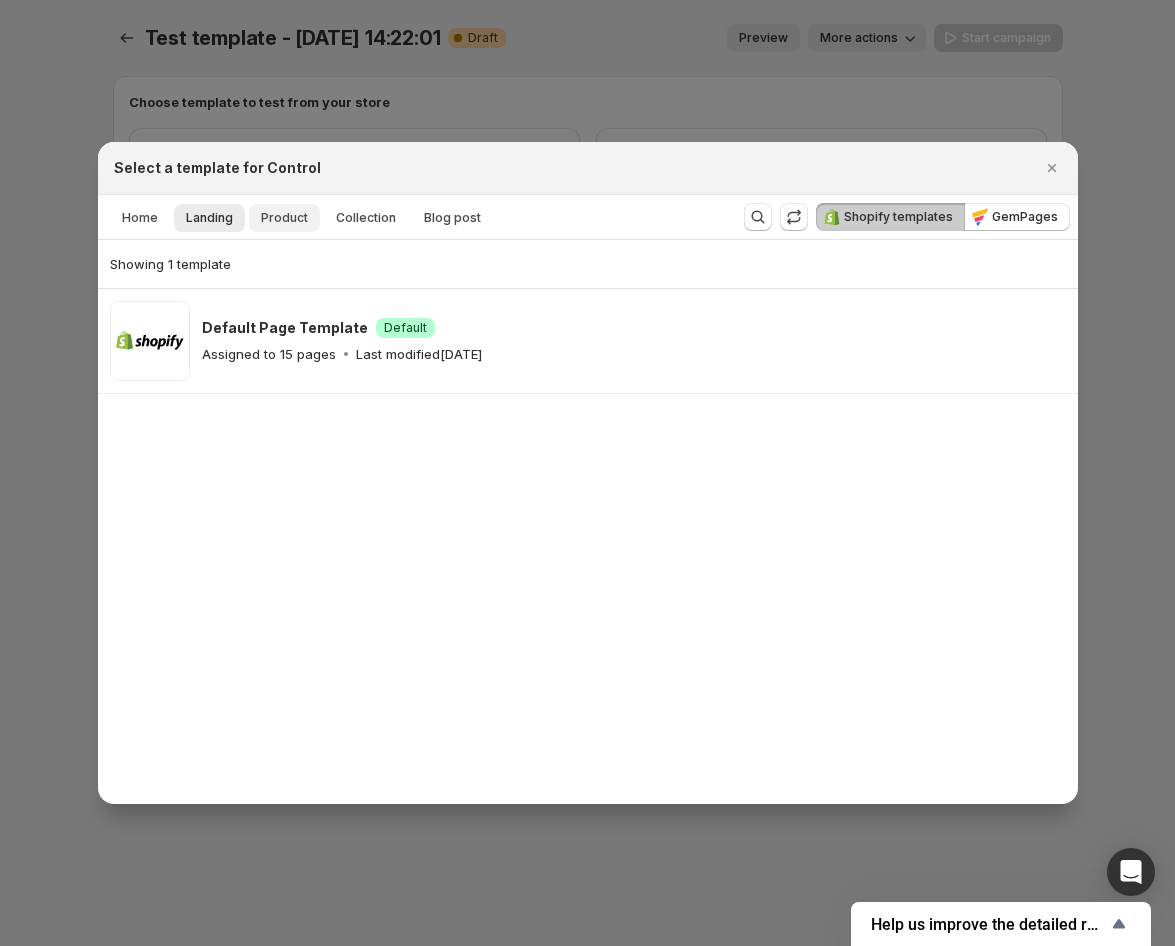 click on "Product" at bounding box center (284, 218) 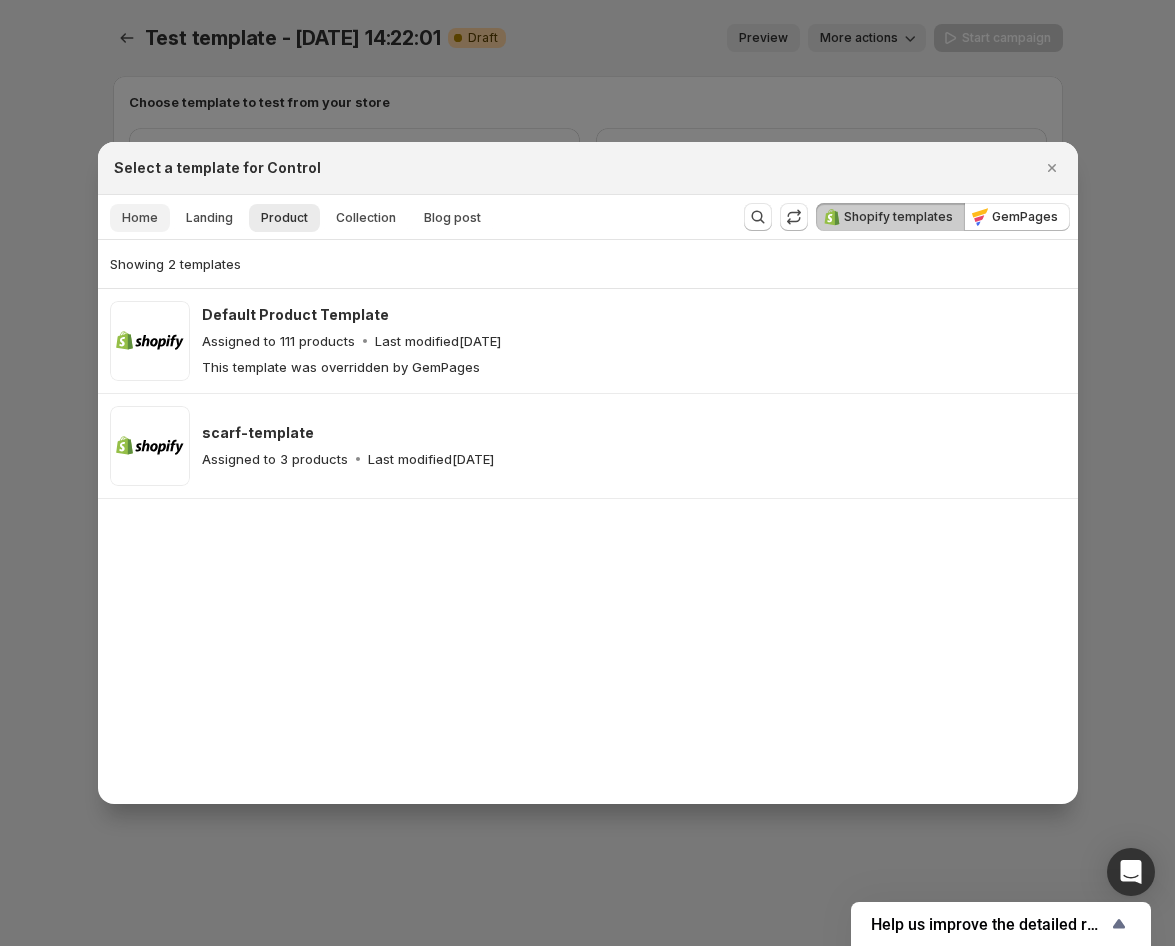 click on "Home" at bounding box center [140, 218] 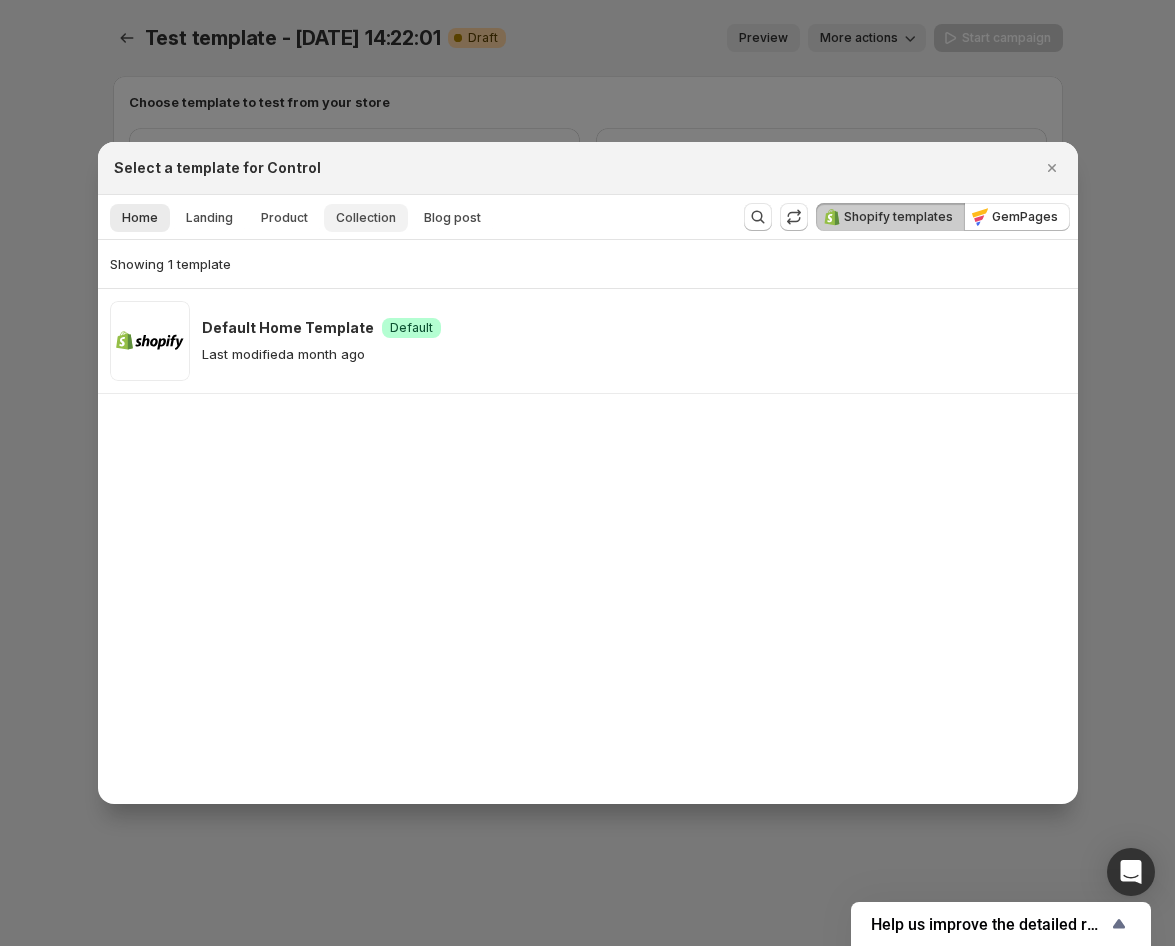 click on "Collection" at bounding box center (366, 218) 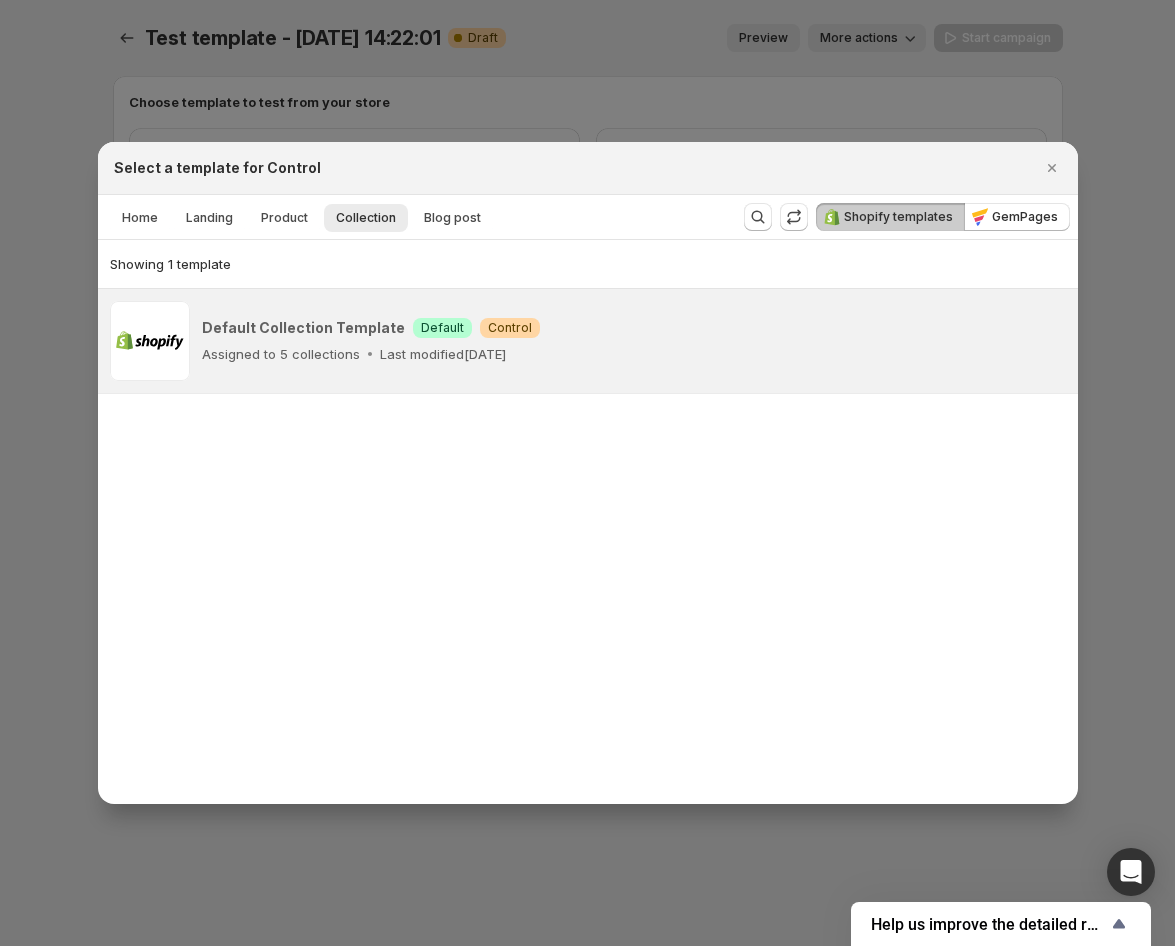 click on "Assigned to 5 collections Last modified  [DATE]" at bounding box center (634, 354) 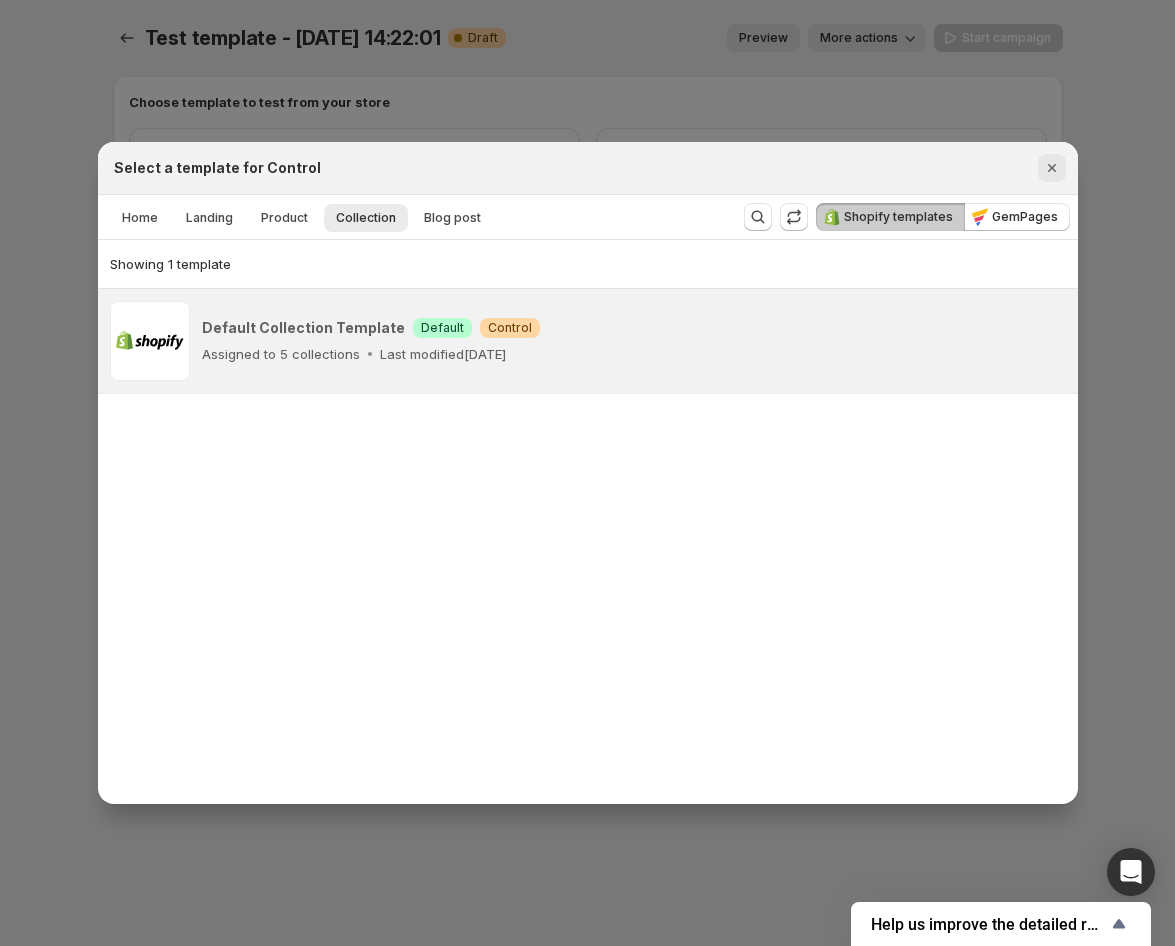 click 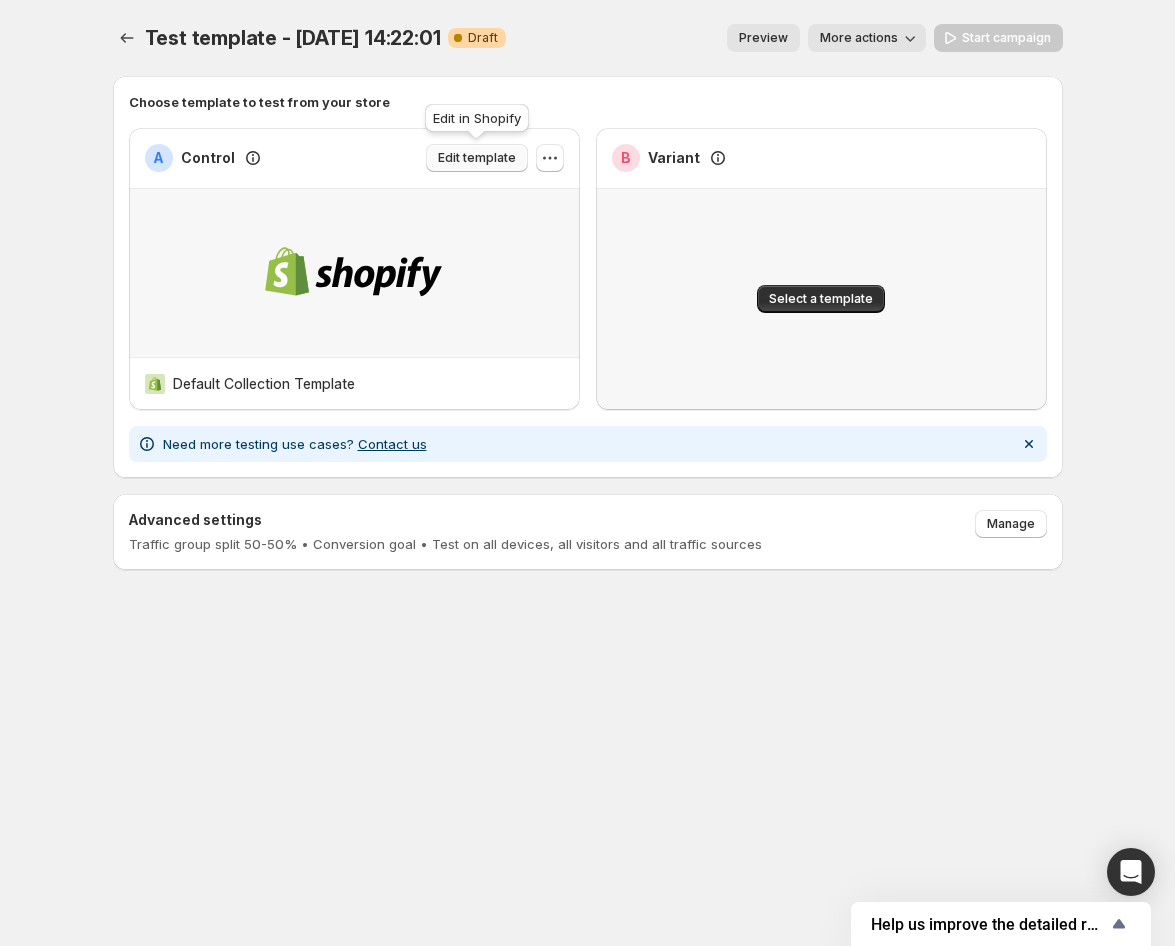 click on "Edit template" at bounding box center [477, 158] 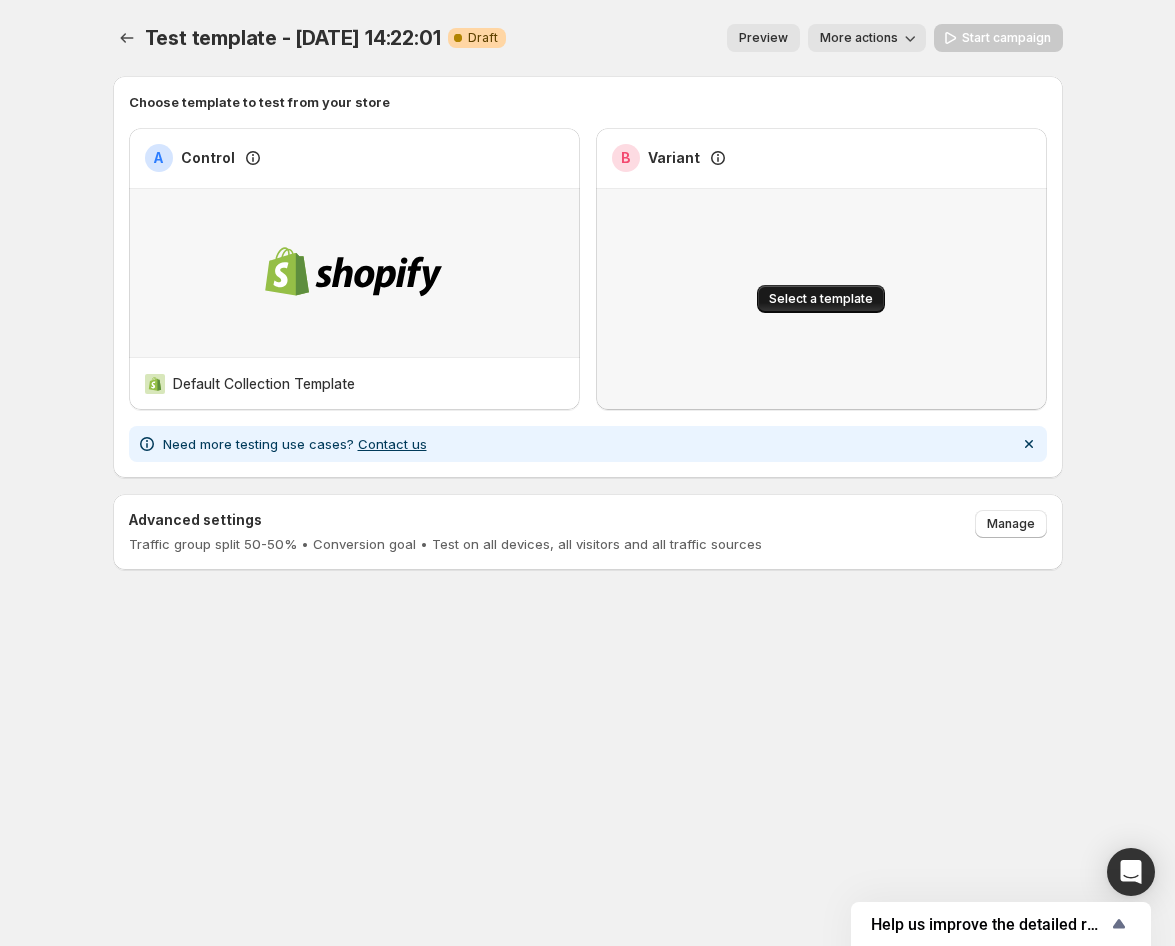 click on "Select a template" at bounding box center [821, 299] 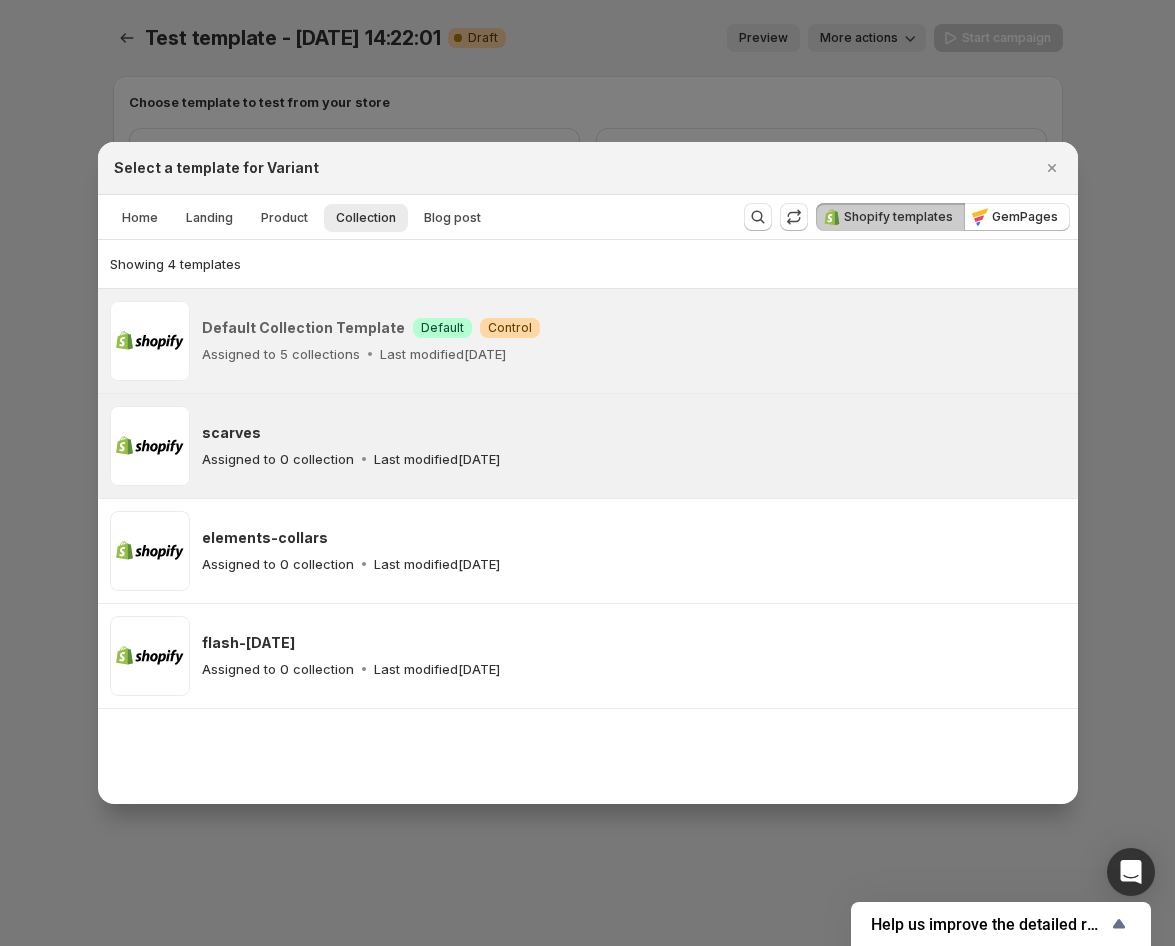 click on "scarves Assigned to 0 collection Last modified  [DATE]" at bounding box center (634, 446) 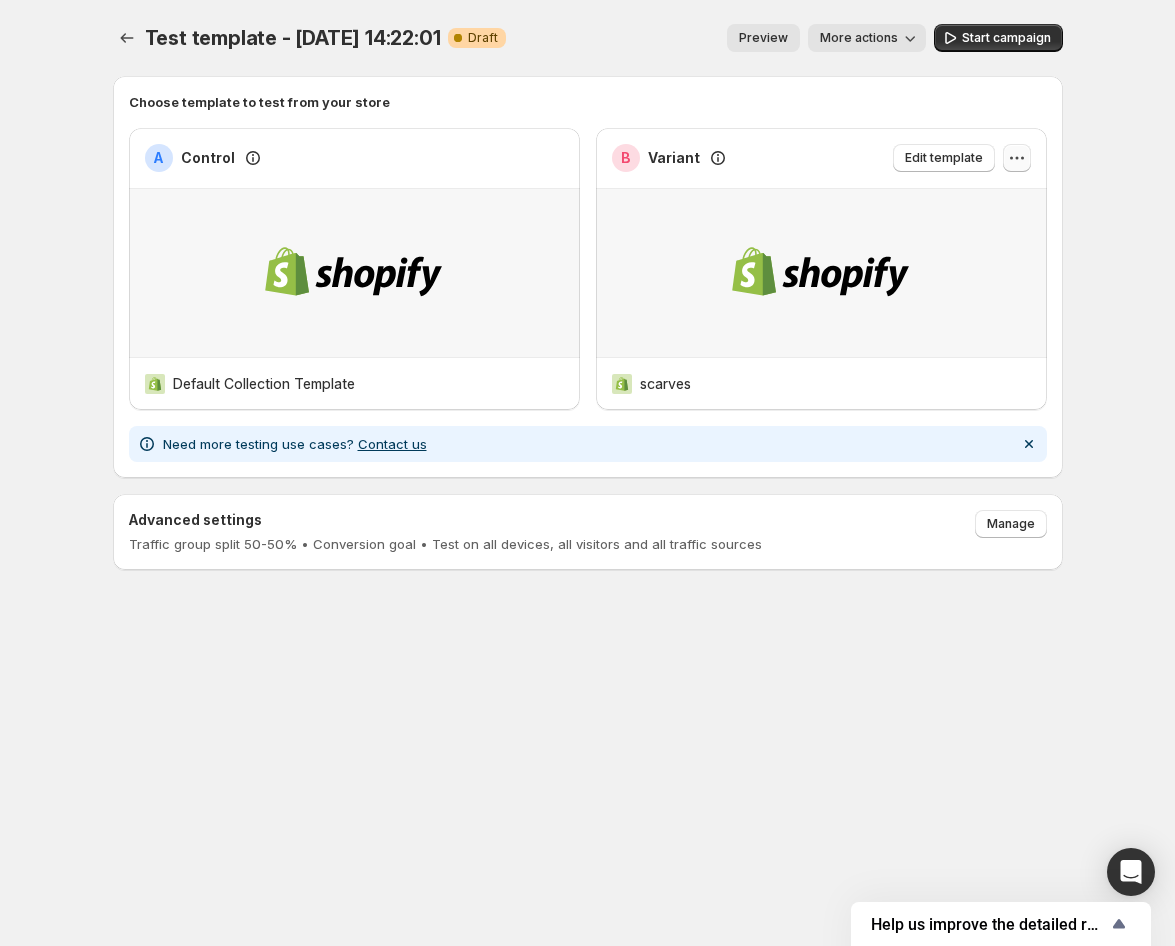 click 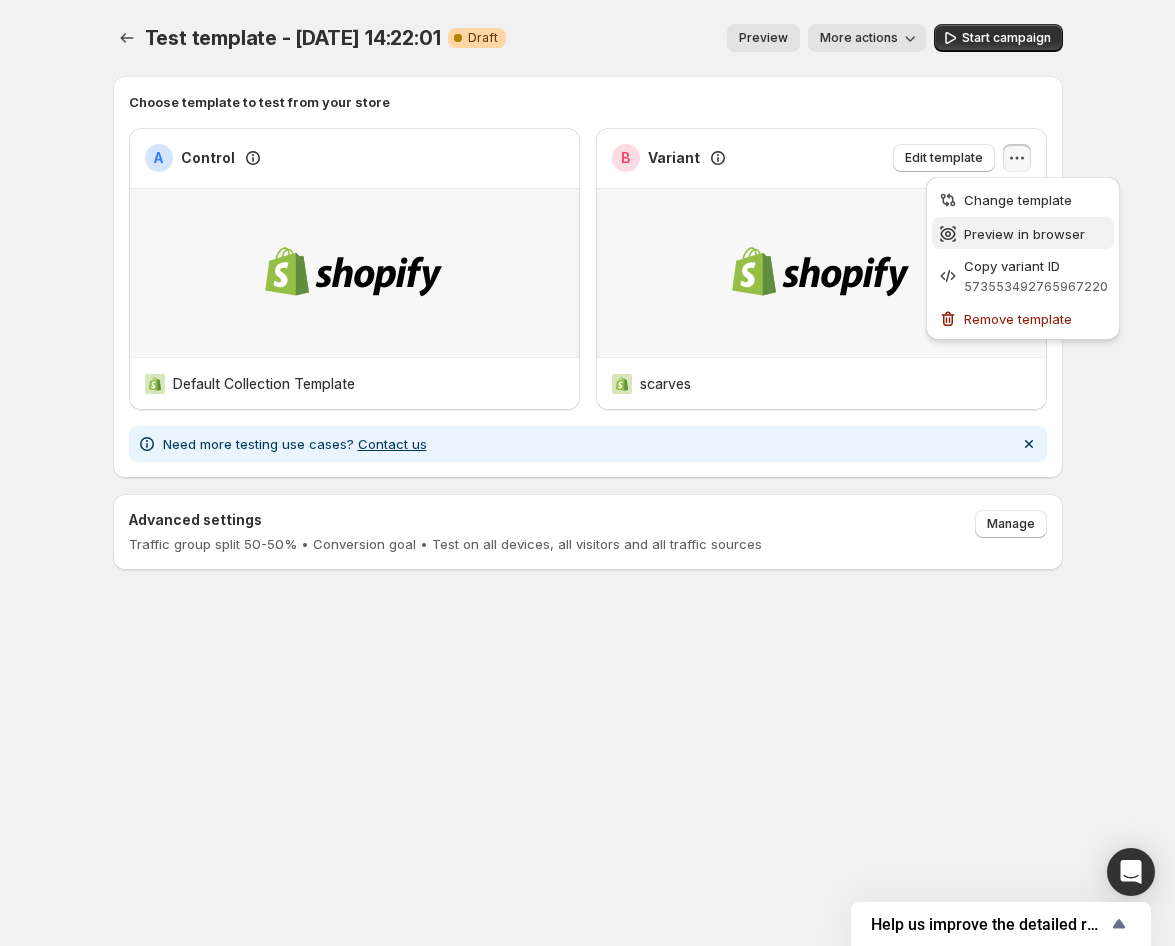 click on "Preview in browser" at bounding box center (1024, 234) 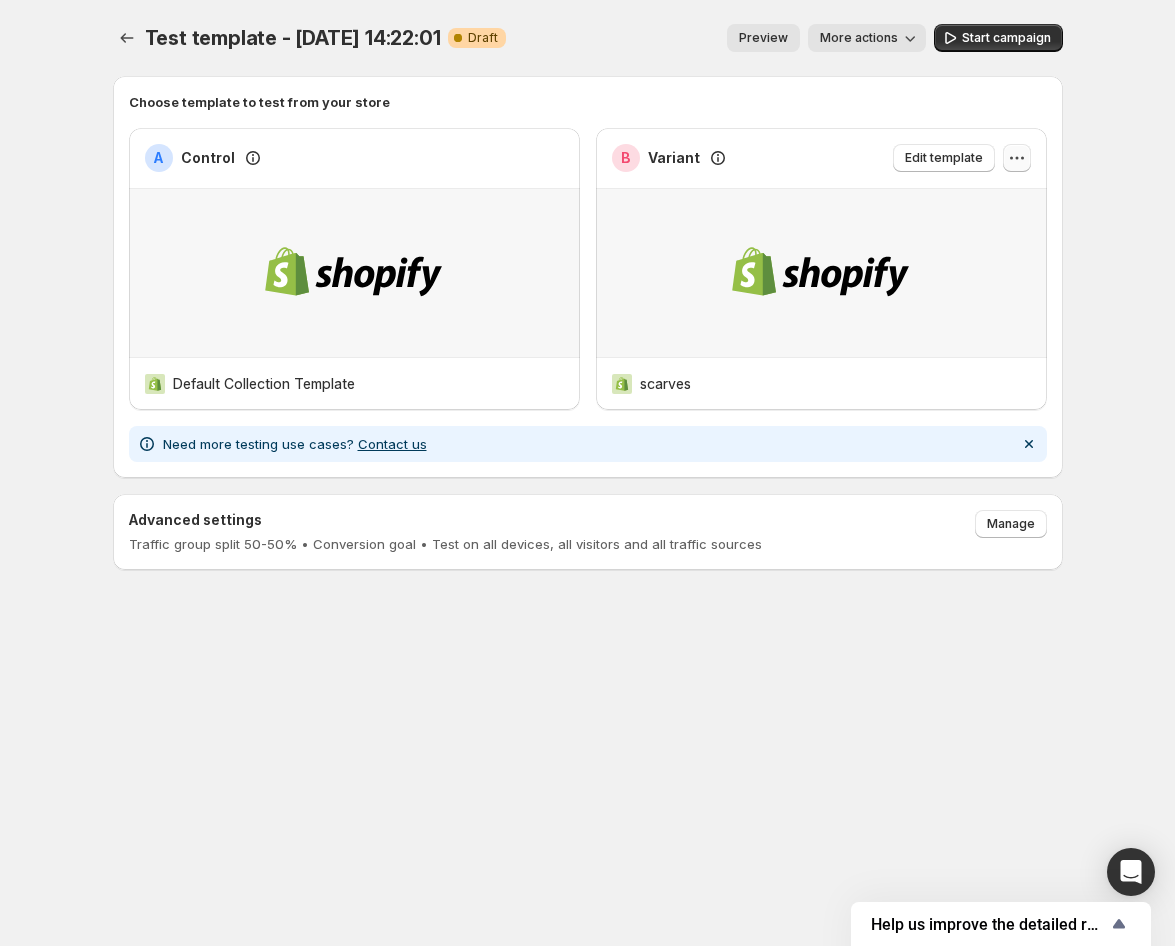 click 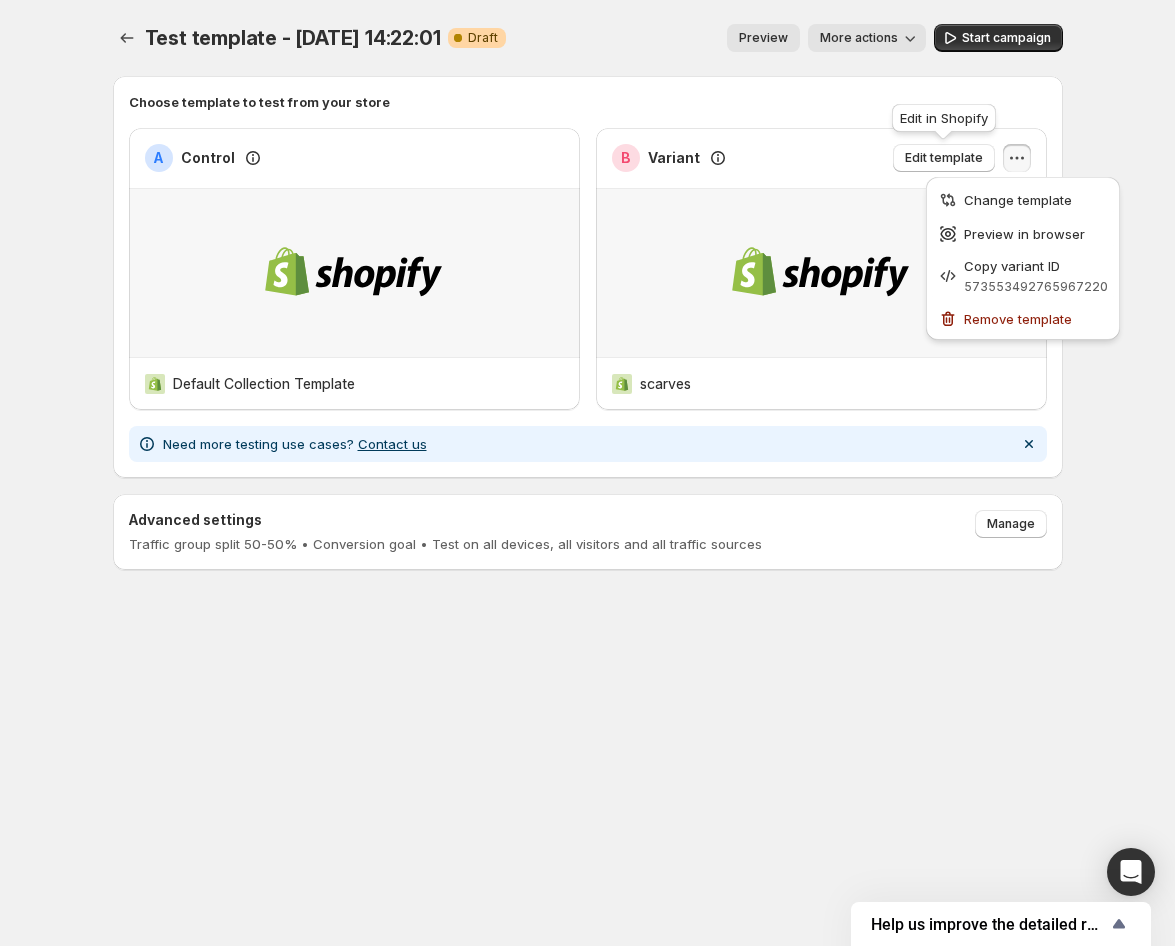 drag, startPoint x: 944, startPoint y: 157, endPoint x: 874, endPoint y: 130, distance: 75.026665 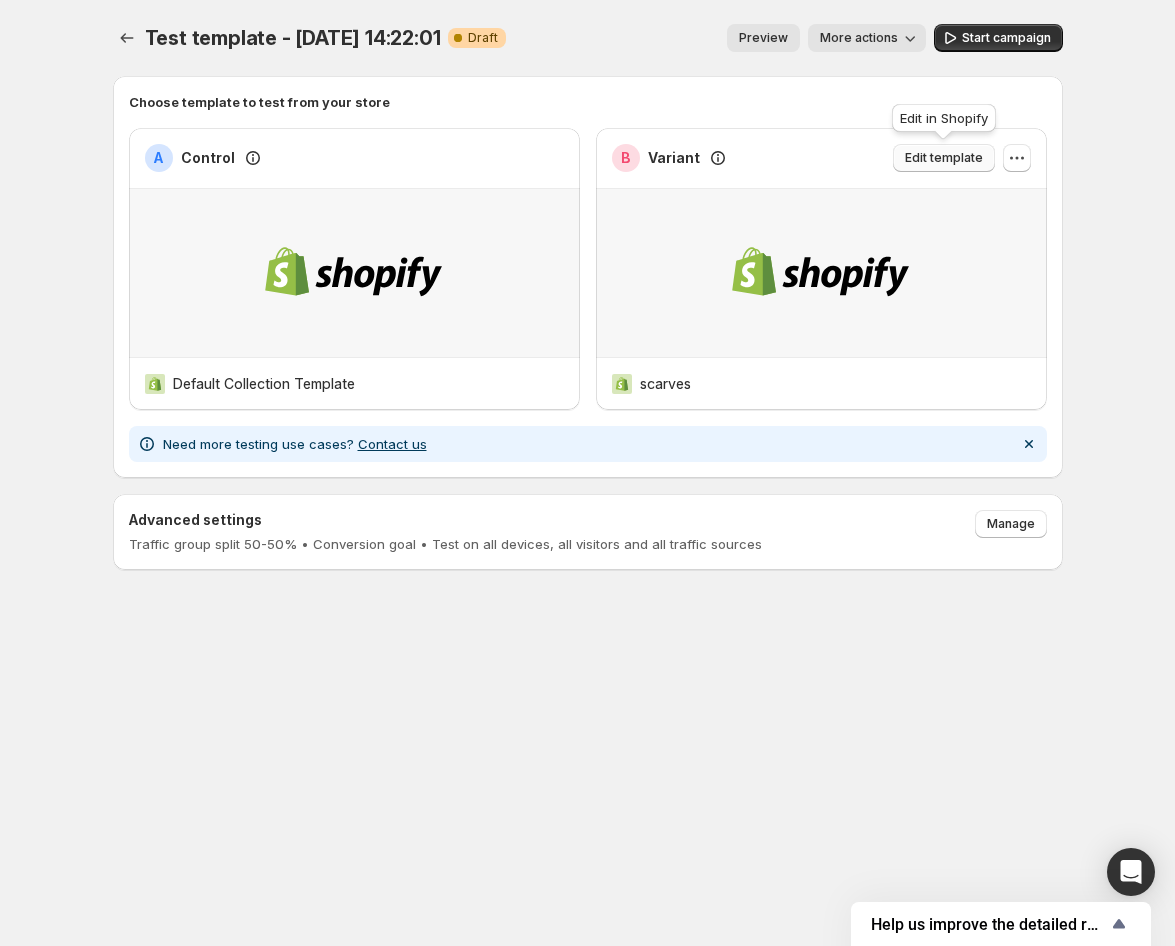 click on "Edit template" at bounding box center [944, 158] 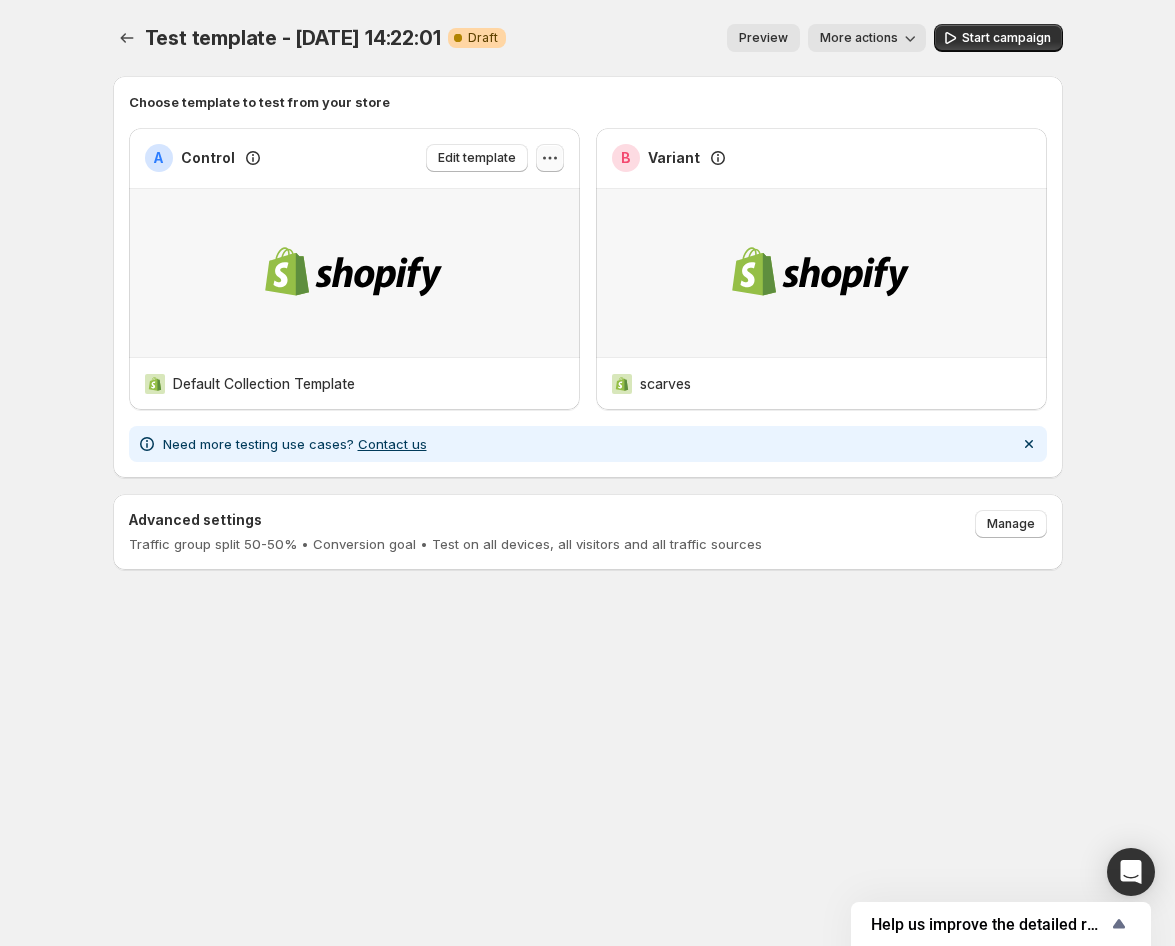 click 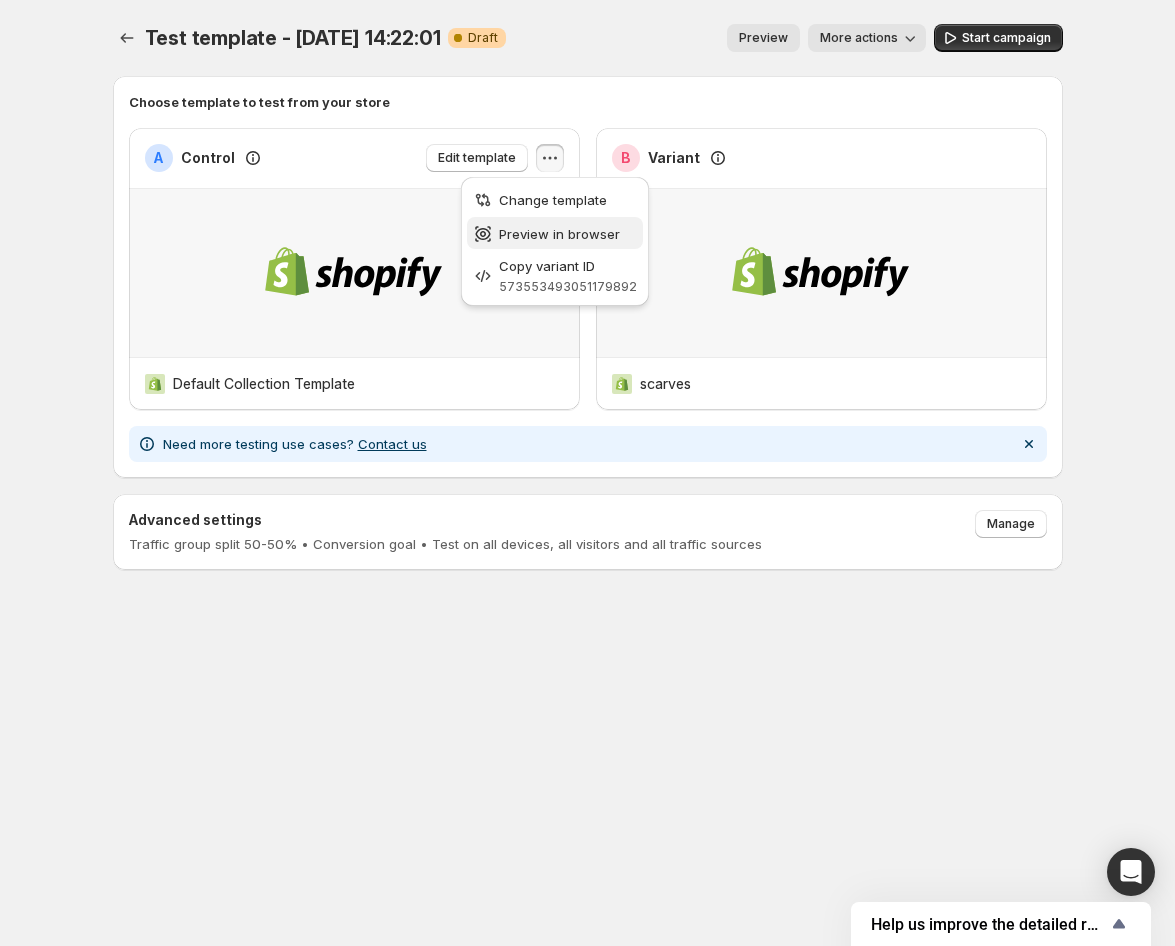 click on "Preview in browser" at bounding box center [559, 234] 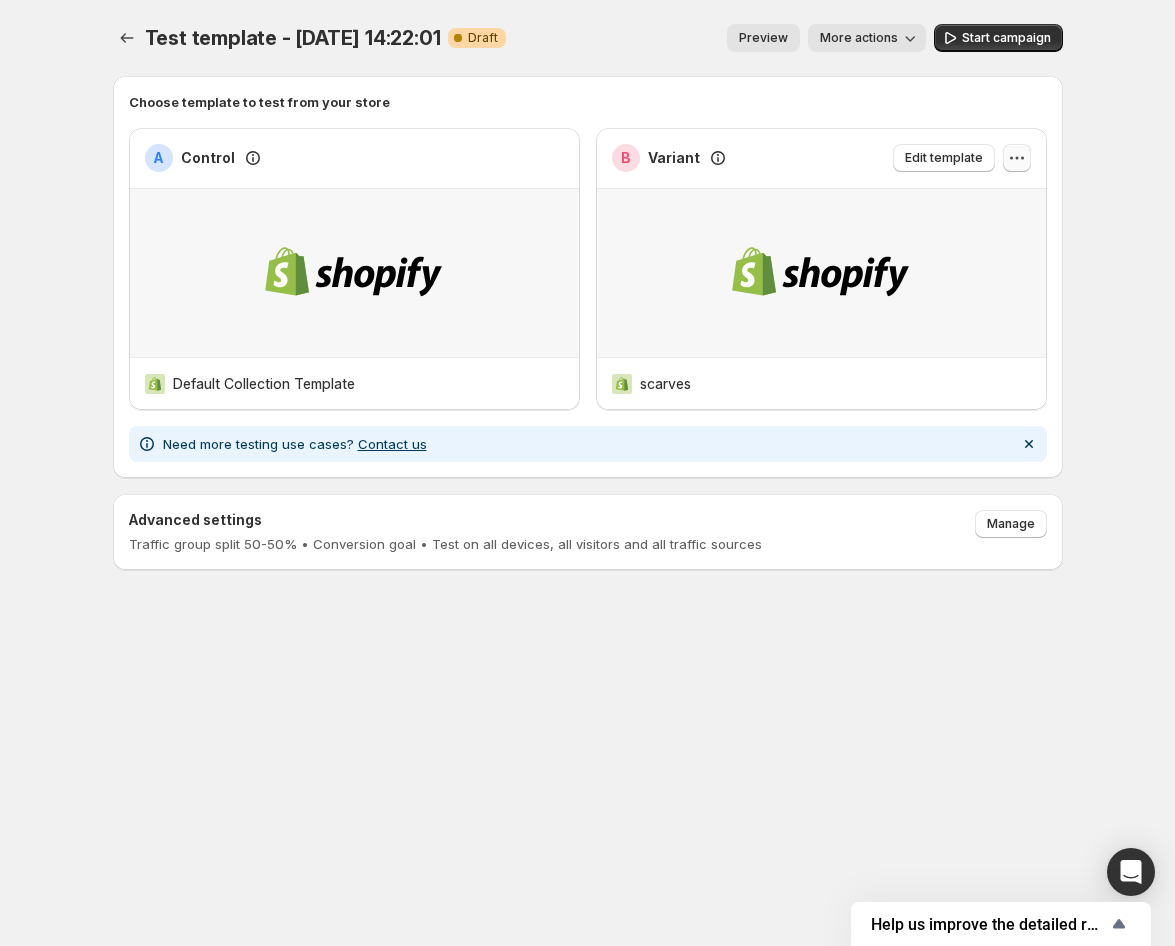 click 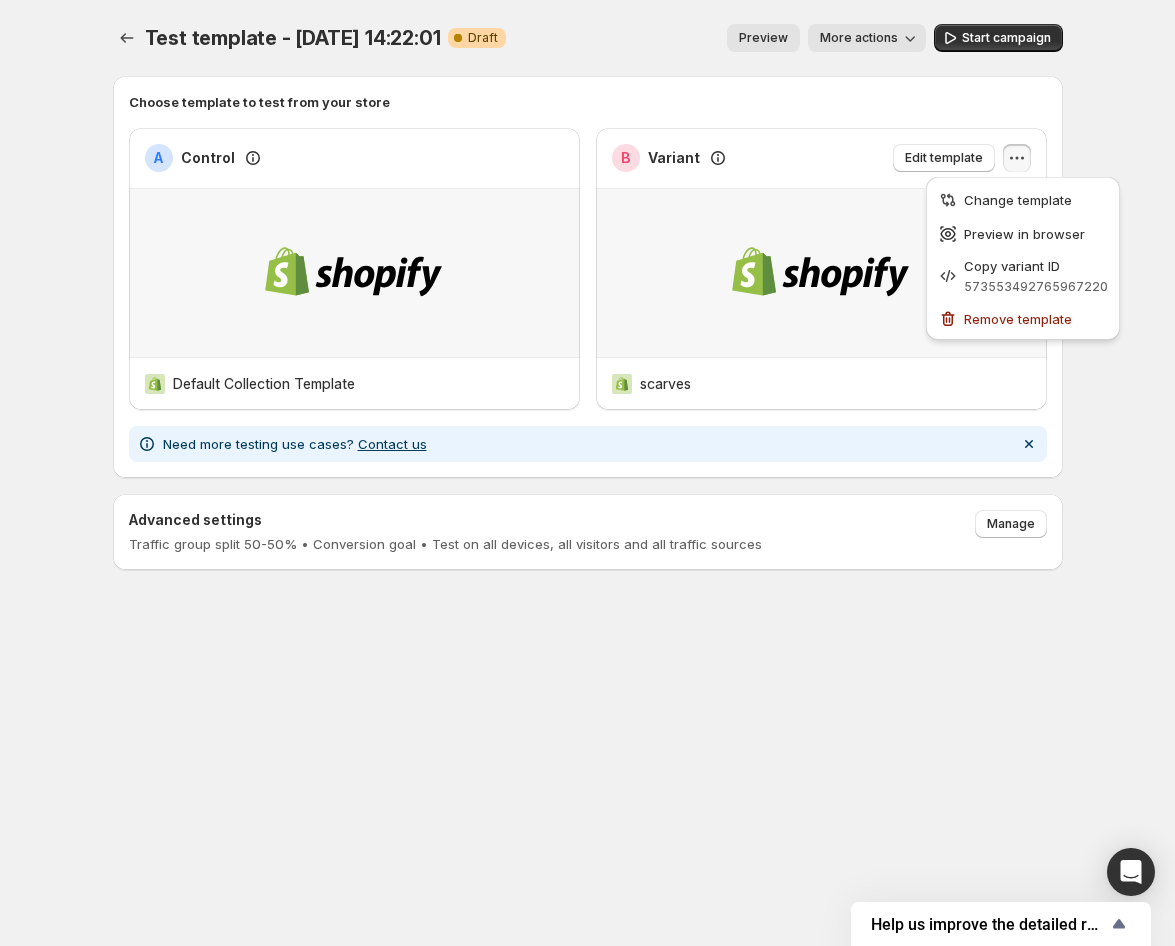 click 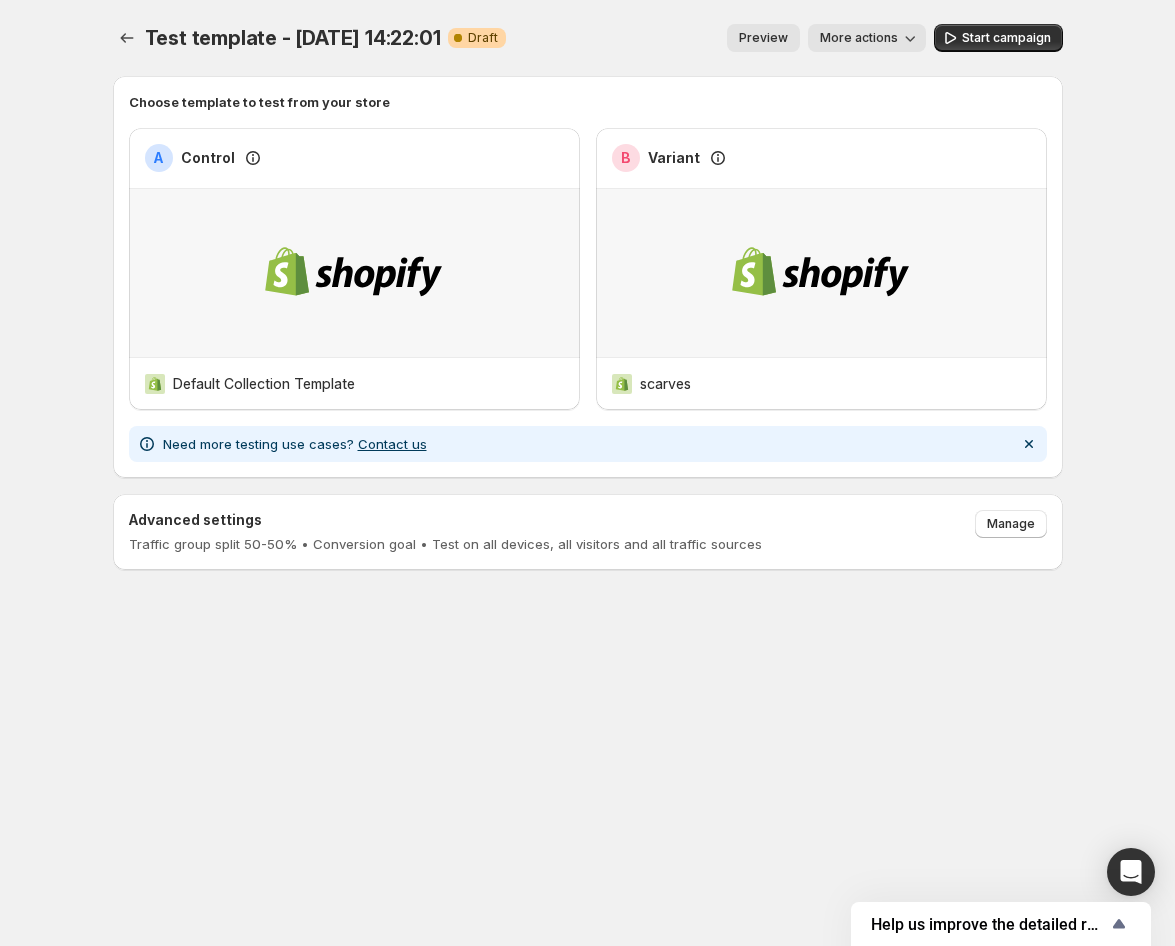 click on "Test template - [DATE] 14:22:01. This page is ready Test template - [DATE] 14:22:01 Warning Complete Draft Preview More actions More actions Preview More actions Start campaign Choose template to test from your store A Control Default Collection Template B Variant scarves Need more testing use cases?   Contact us Advanced settings Traffic group split 50-50% • Conversion goal • Test on all devices, all visitors and all traffic sources Manage" at bounding box center [588, 339] 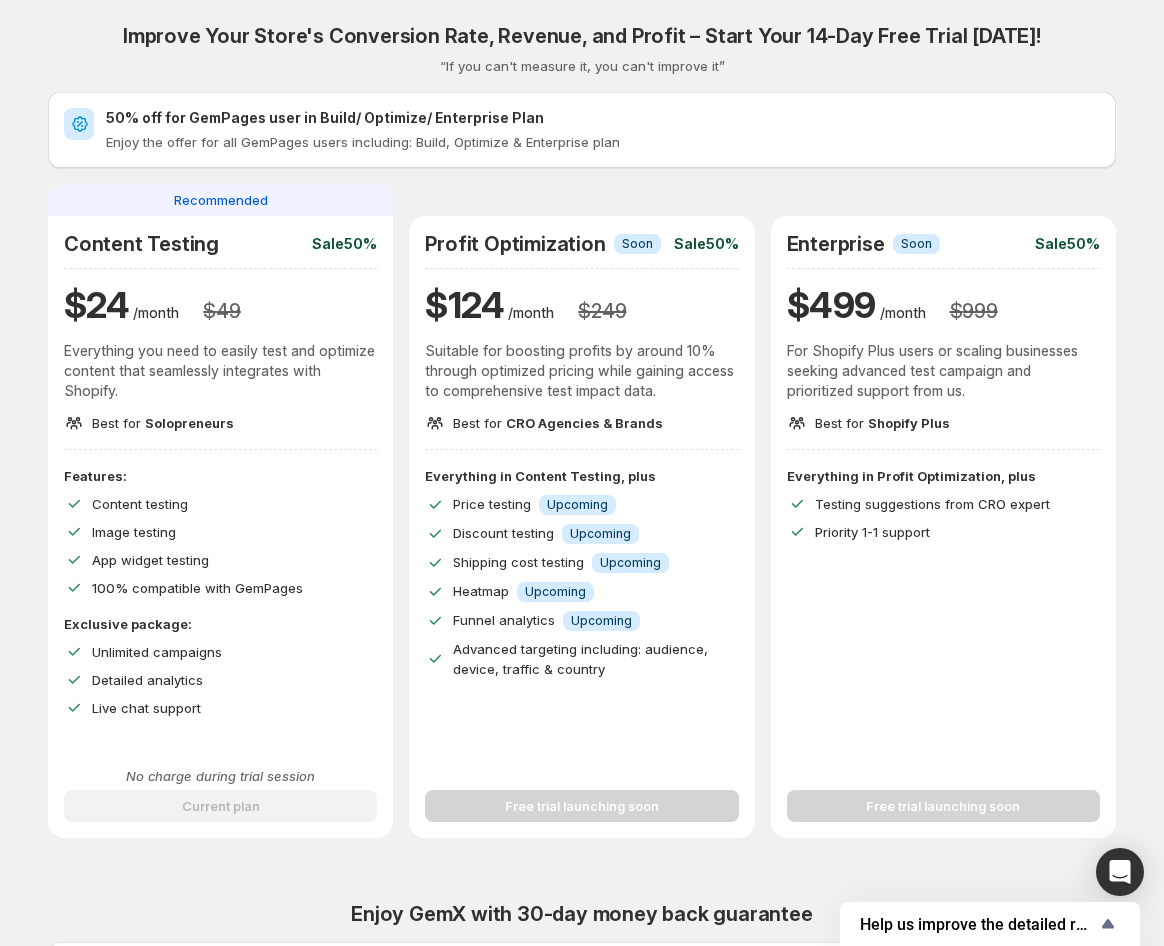 click on "Recommended" at bounding box center (581, 200) 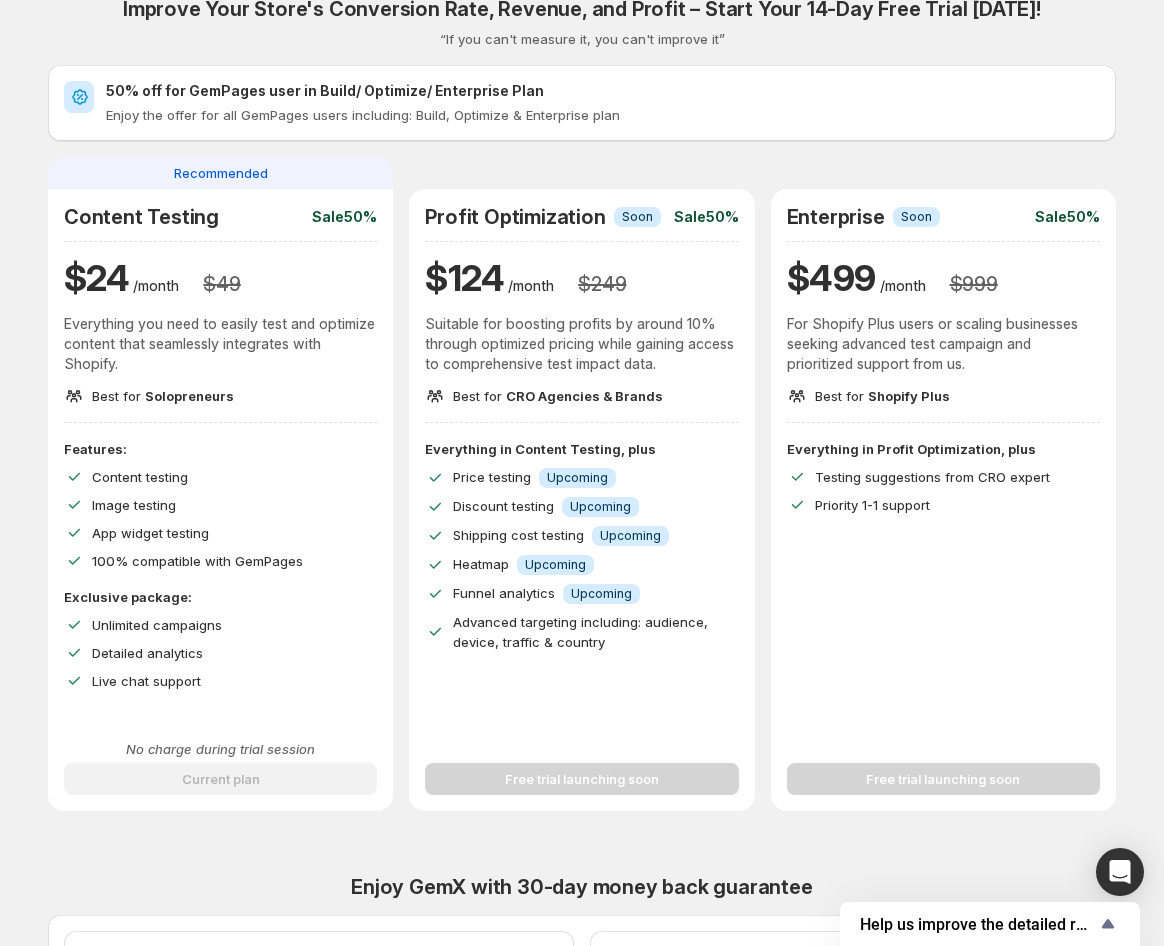 scroll, scrollTop: 26, scrollLeft: 0, axis: vertical 